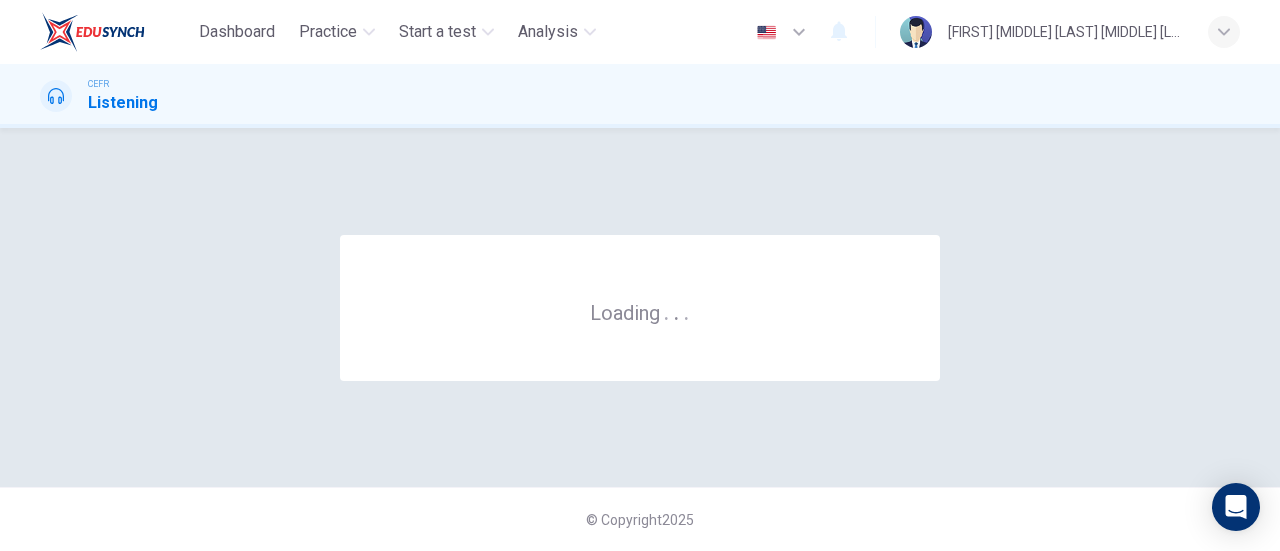 scroll, scrollTop: 0, scrollLeft: 0, axis: both 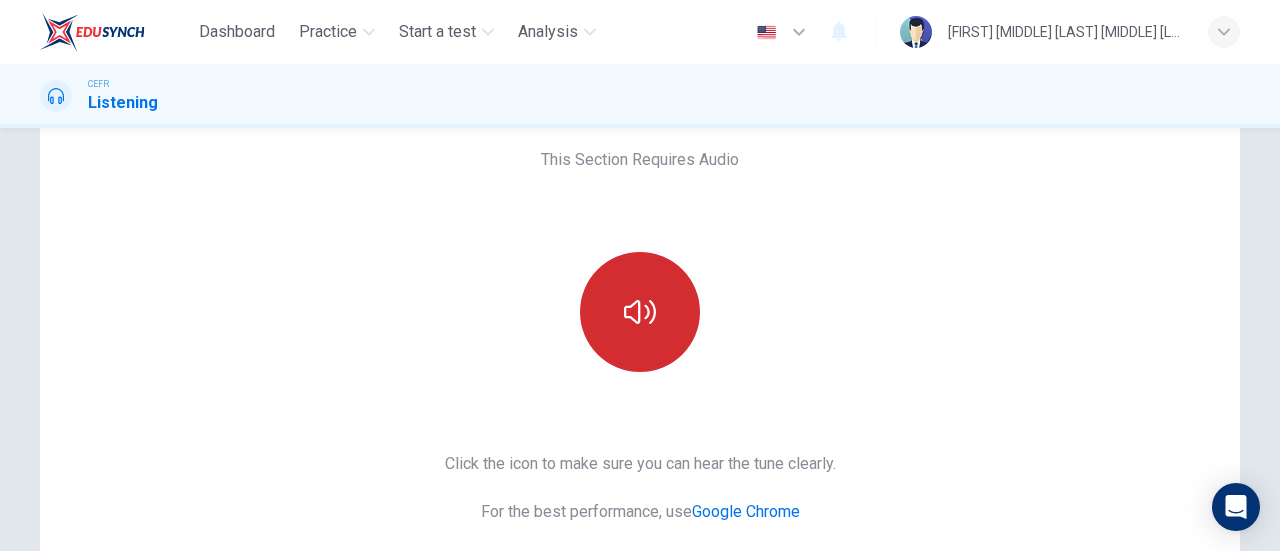 click at bounding box center (640, 312) 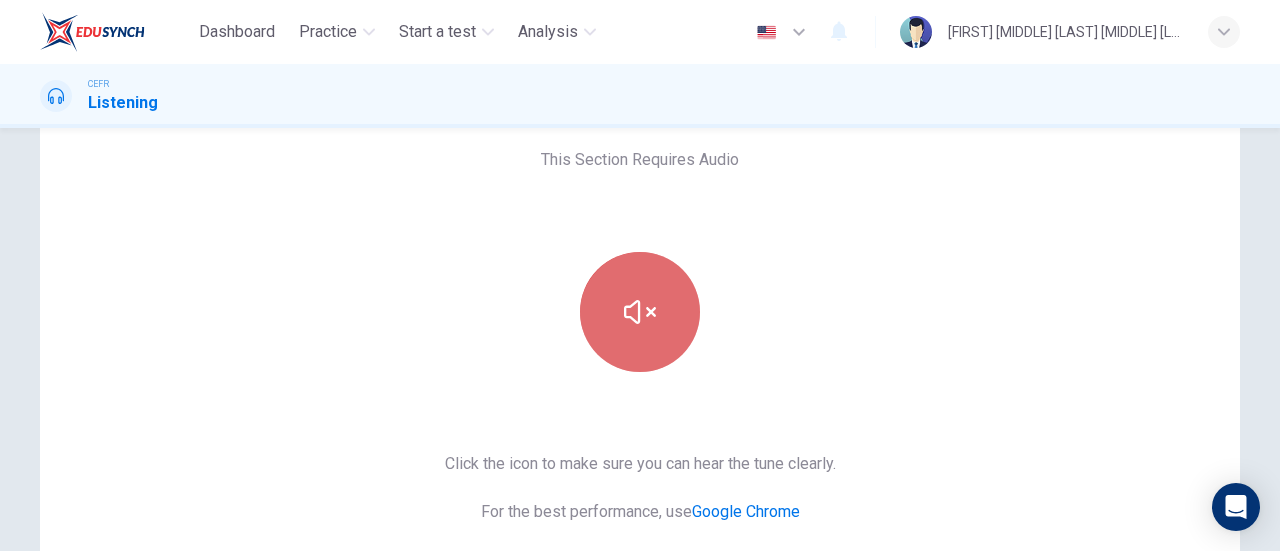 click at bounding box center (640, 312) 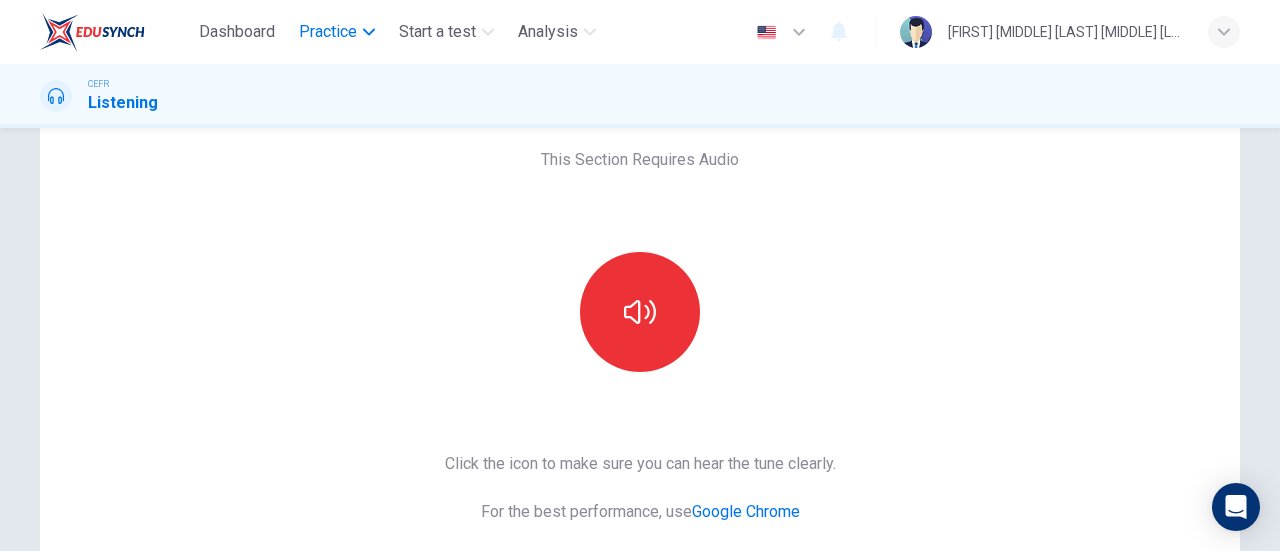 click on "Practice" at bounding box center (328, 32) 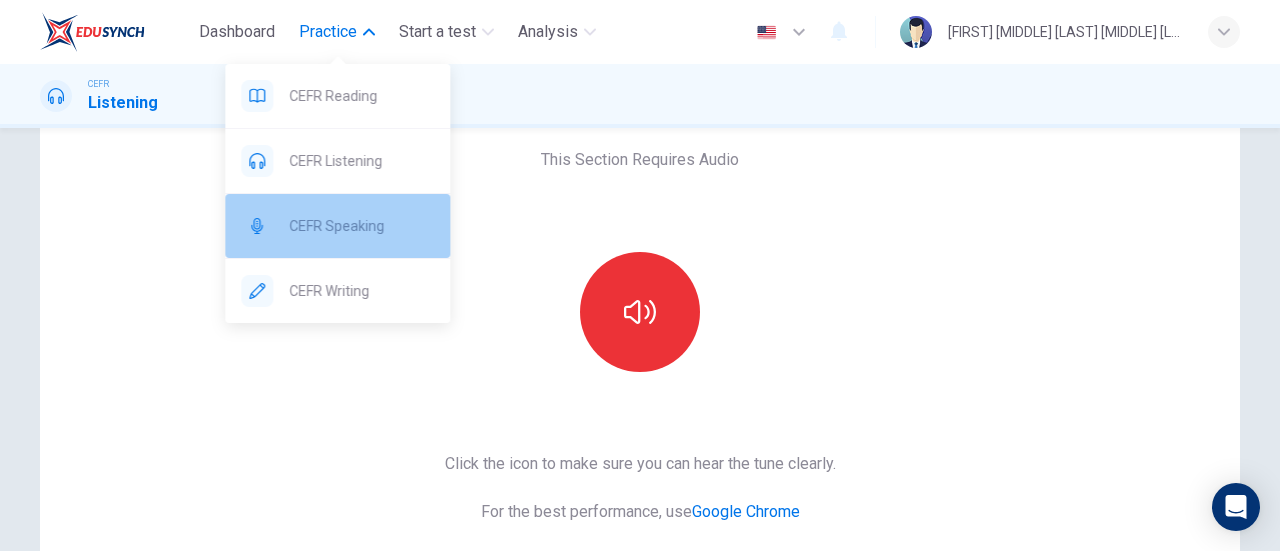 click on "CEFR Speaking" at bounding box center (337, 96) 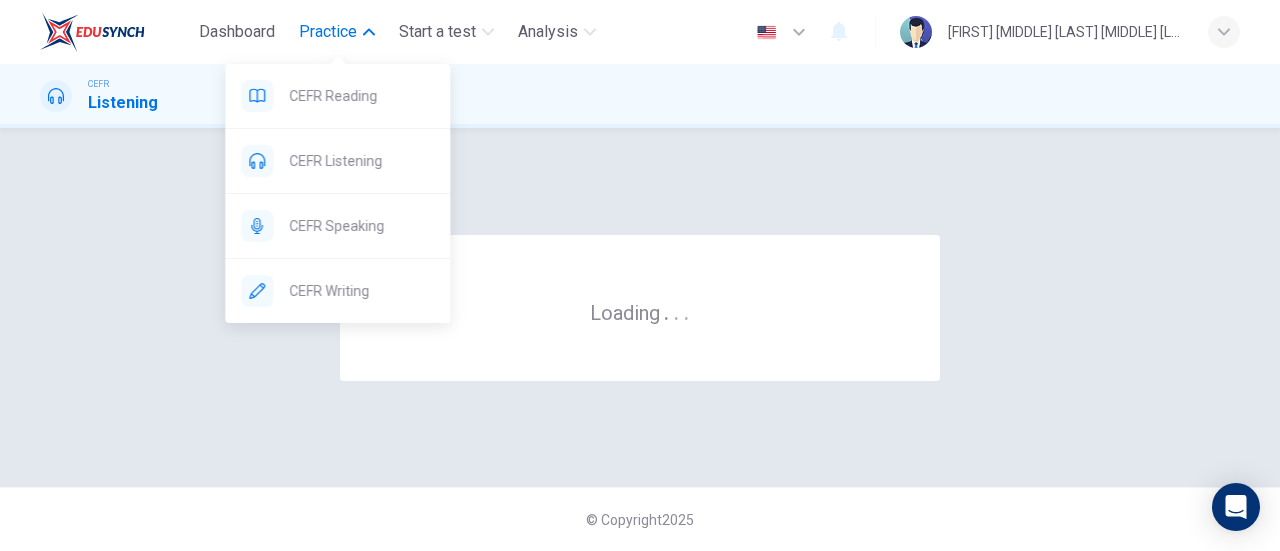scroll, scrollTop: 0, scrollLeft: 0, axis: both 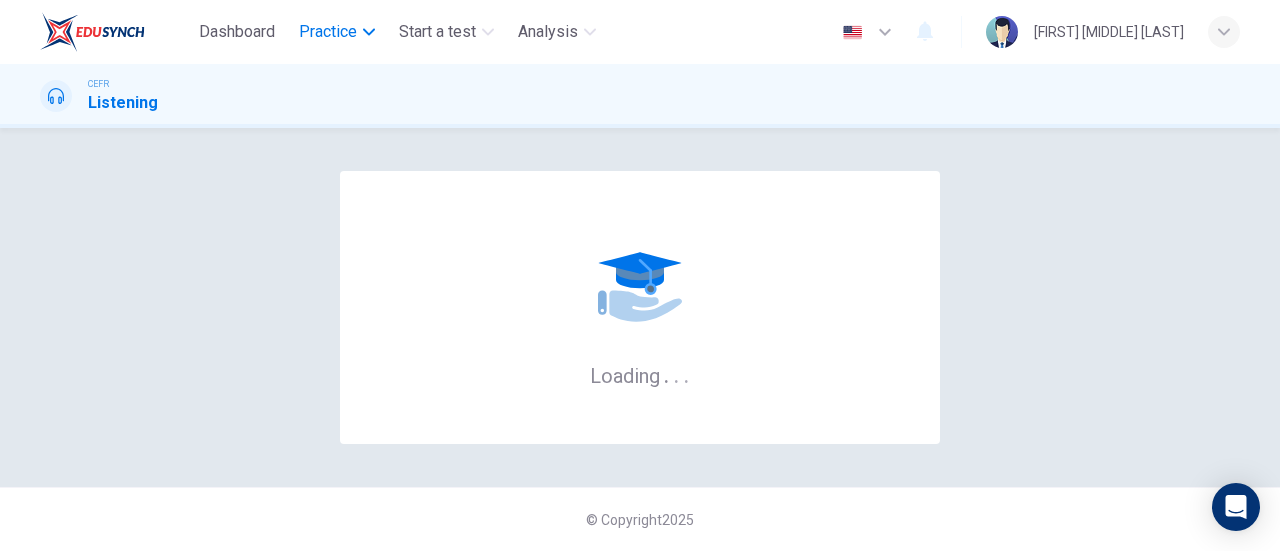click on "Practice" at bounding box center [328, 32] 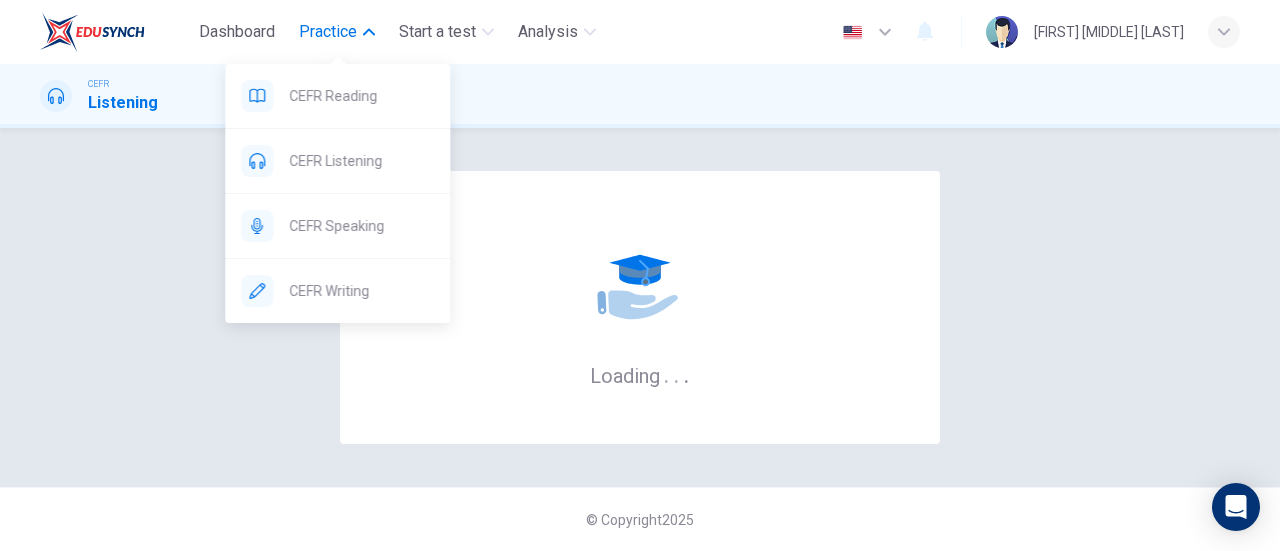 click on "Practice" at bounding box center (337, 32) 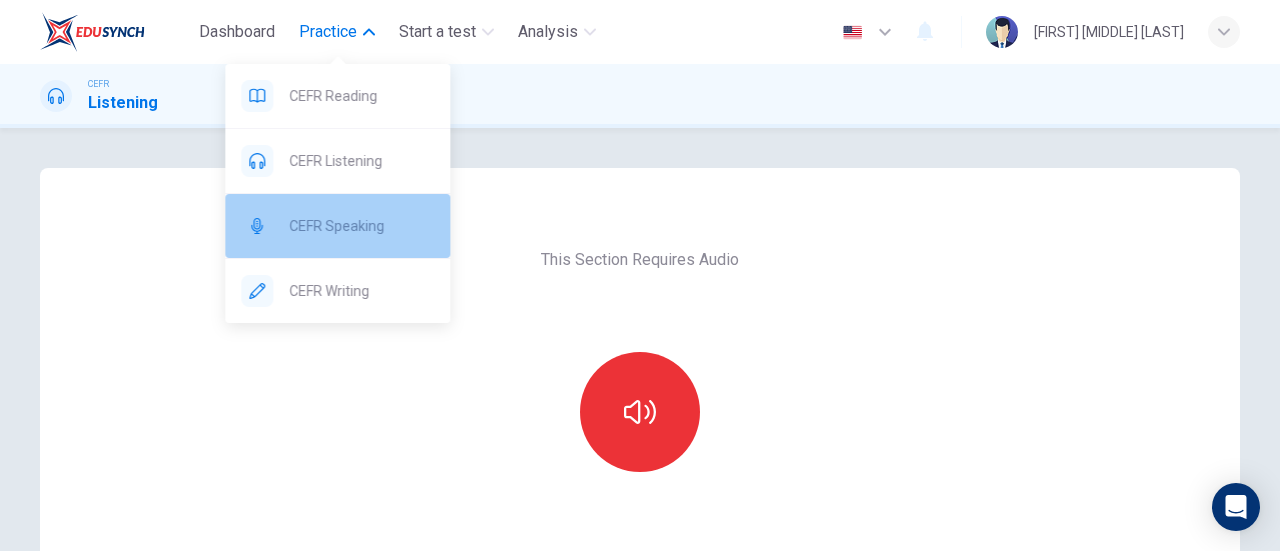 click on "CEFR Speaking" at bounding box center (337, 96) 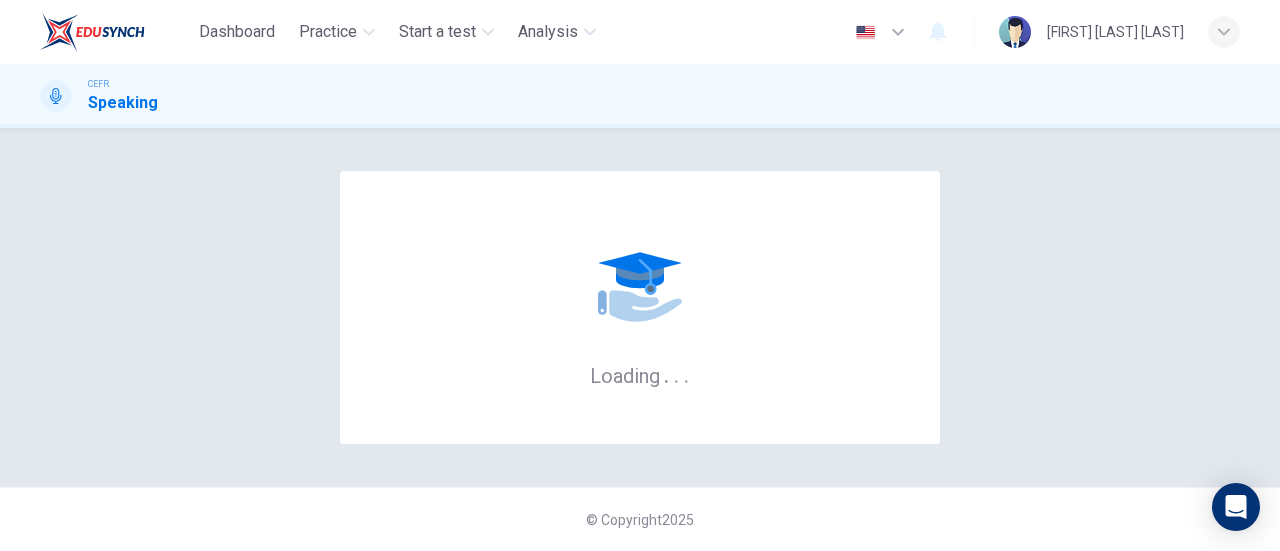 scroll, scrollTop: 0, scrollLeft: 0, axis: both 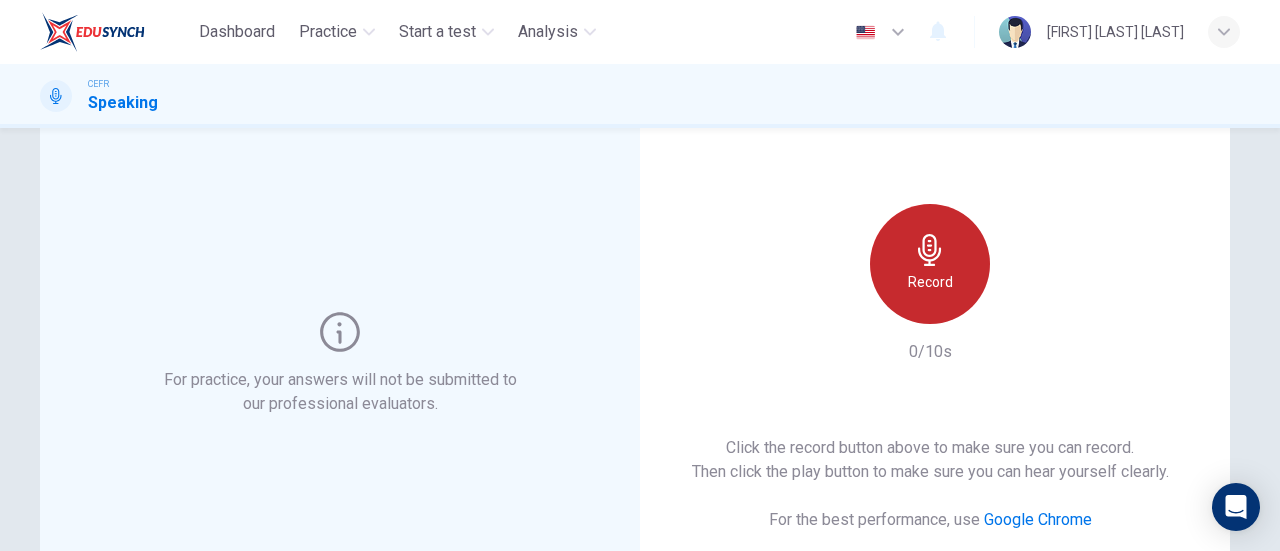 click at bounding box center [930, 250] 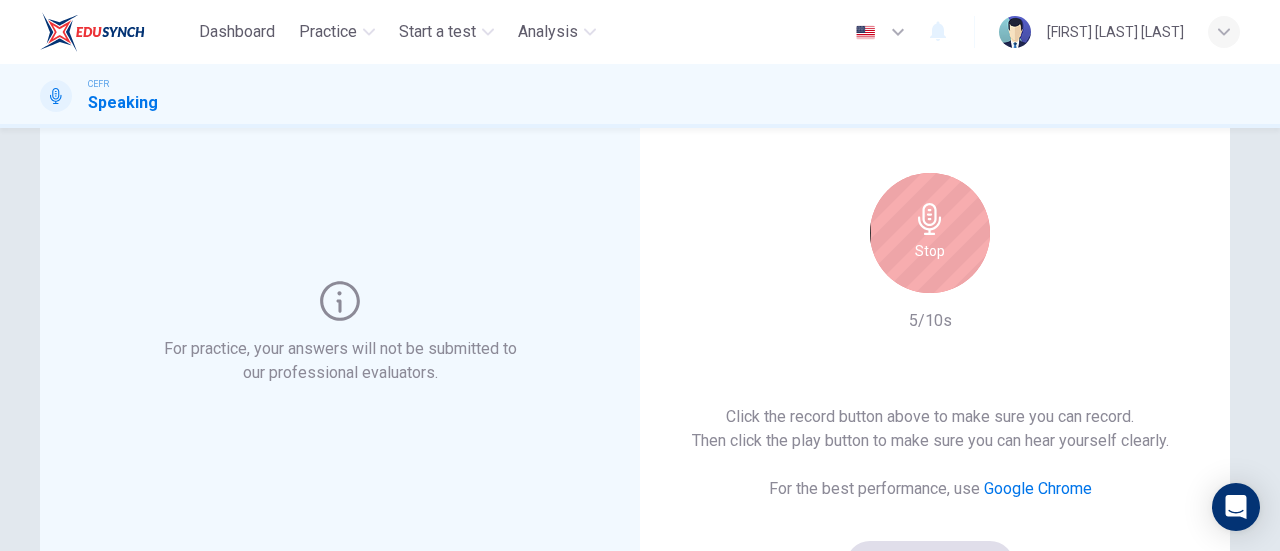 scroll, scrollTop: 100, scrollLeft: 0, axis: vertical 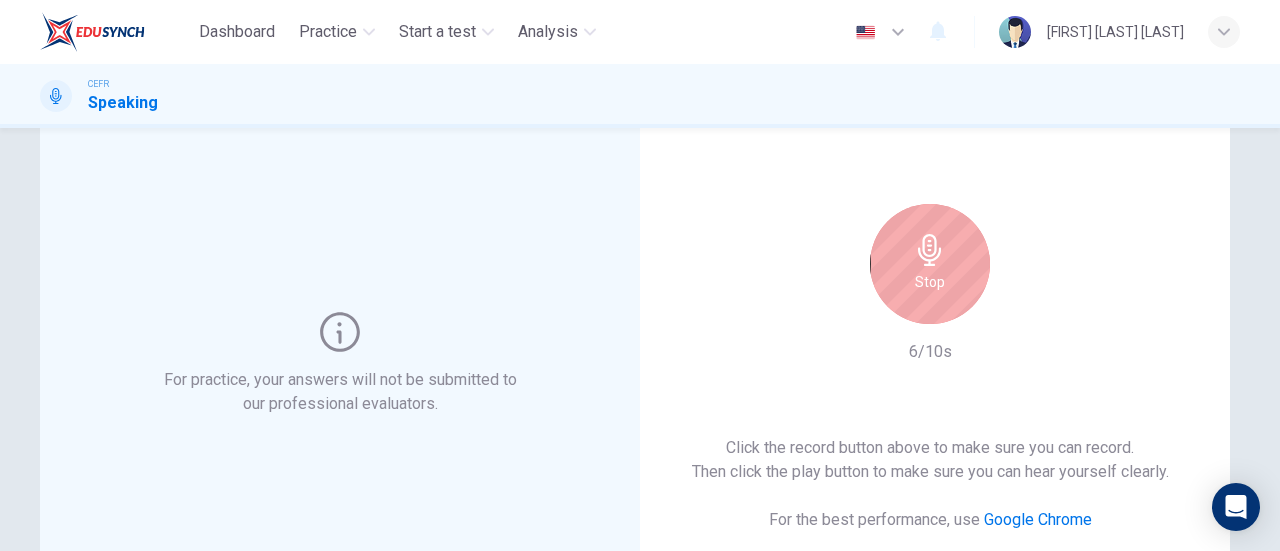 click at bounding box center (930, 250) 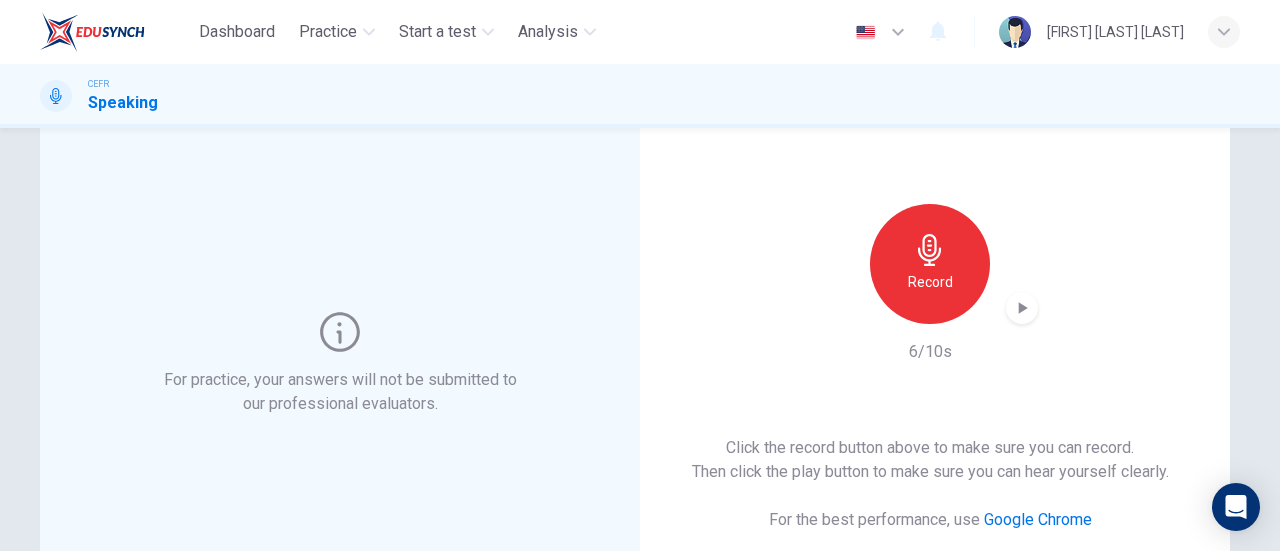 click at bounding box center [1022, 308] 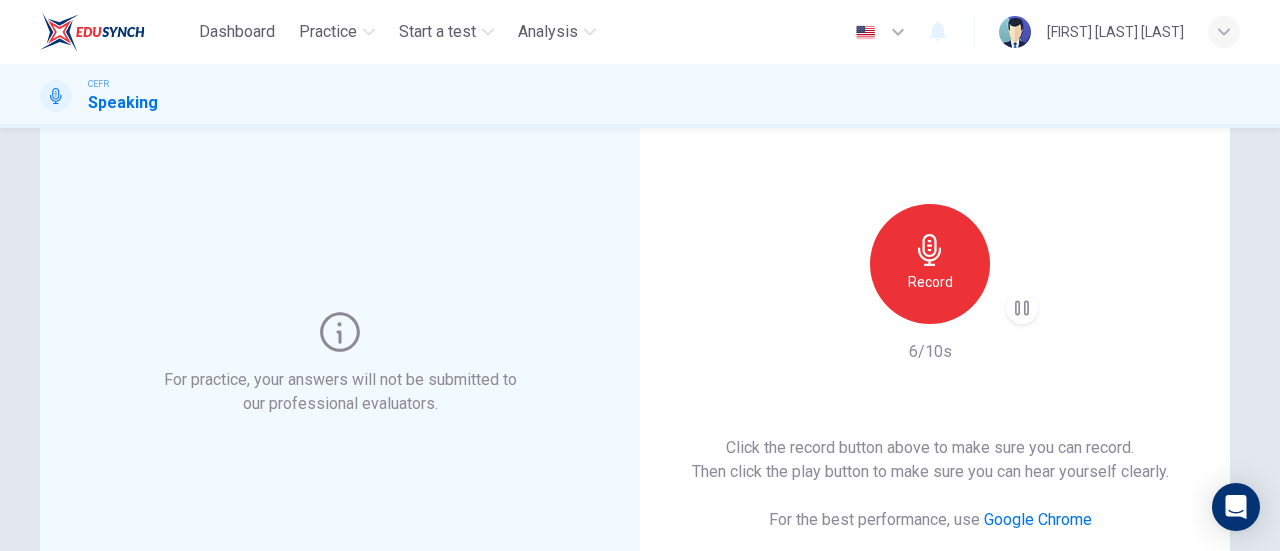type 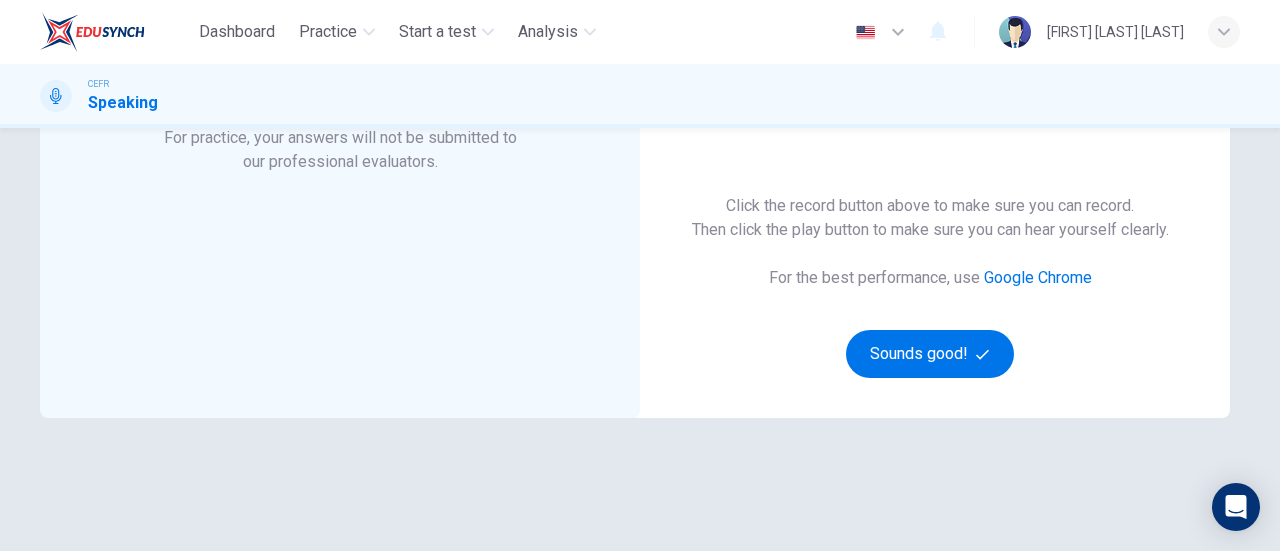 scroll, scrollTop: 216, scrollLeft: 0, axis: vertical 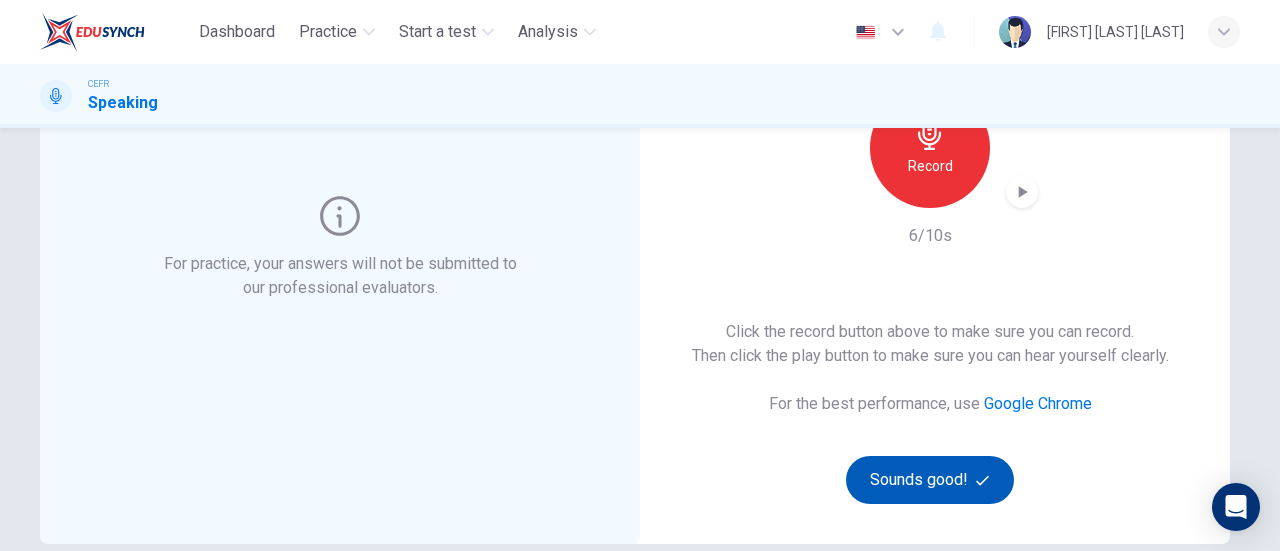 click on "Sounds good!" at bounding box center (930, 480) 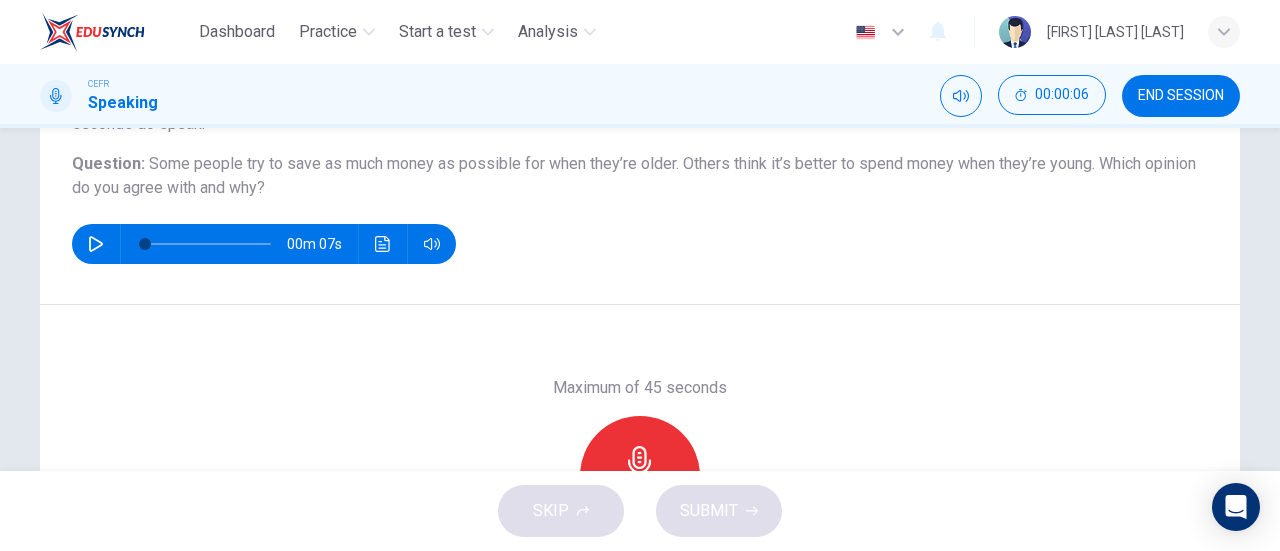 scroll, scrollTop: 116, scrollLeft: 0, axis: vertical 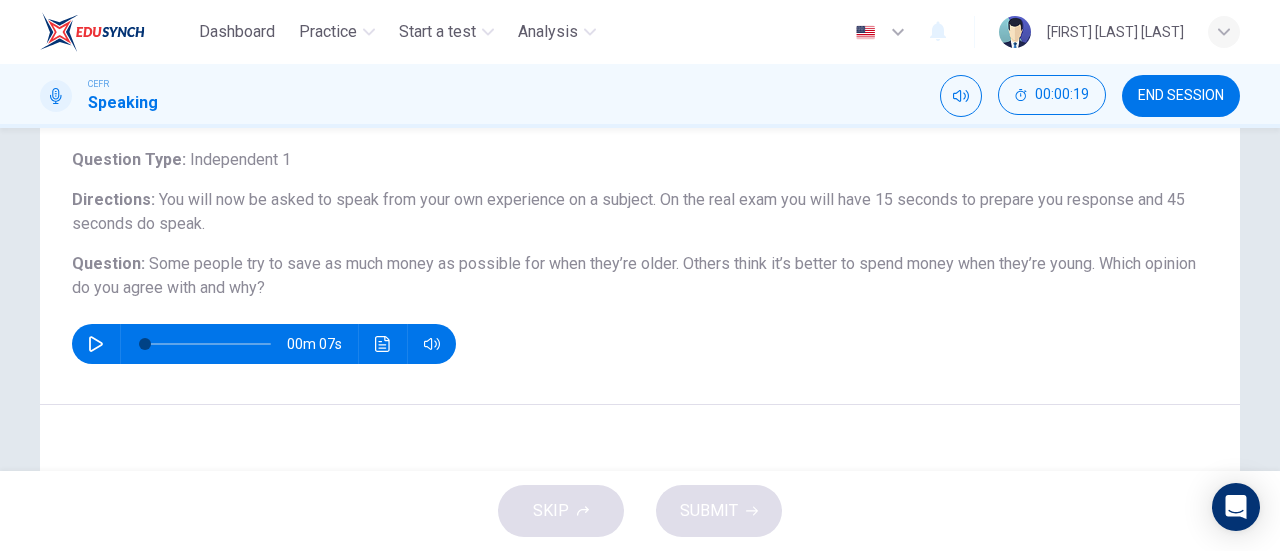 click at bounding box center [96, 344] 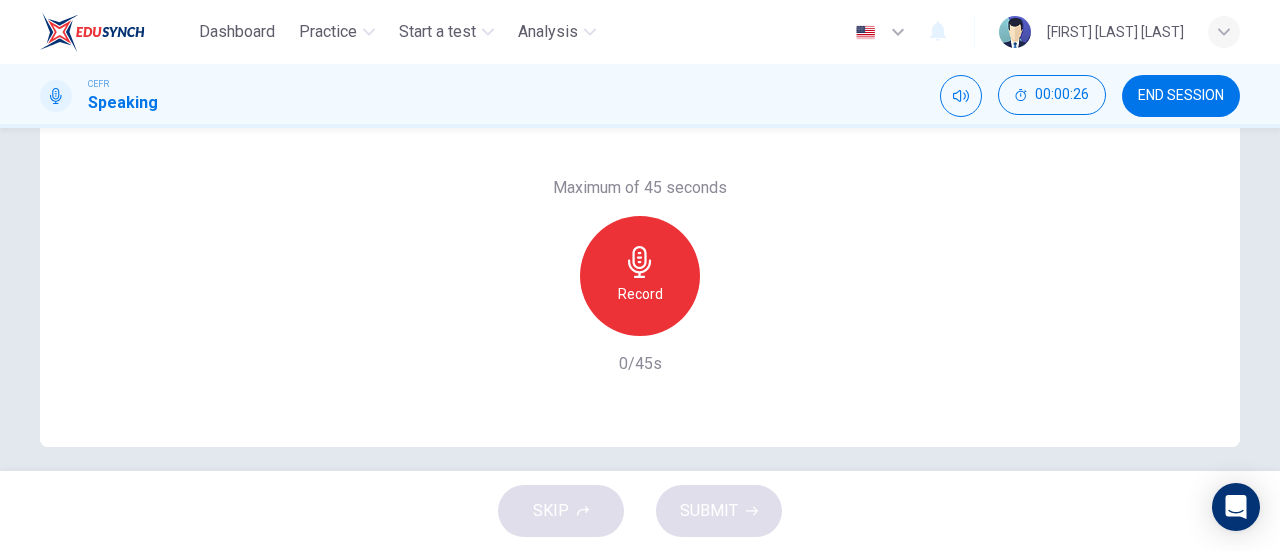 scroll, scrollTop: 316, scrollLeft: 0, axis: vertical 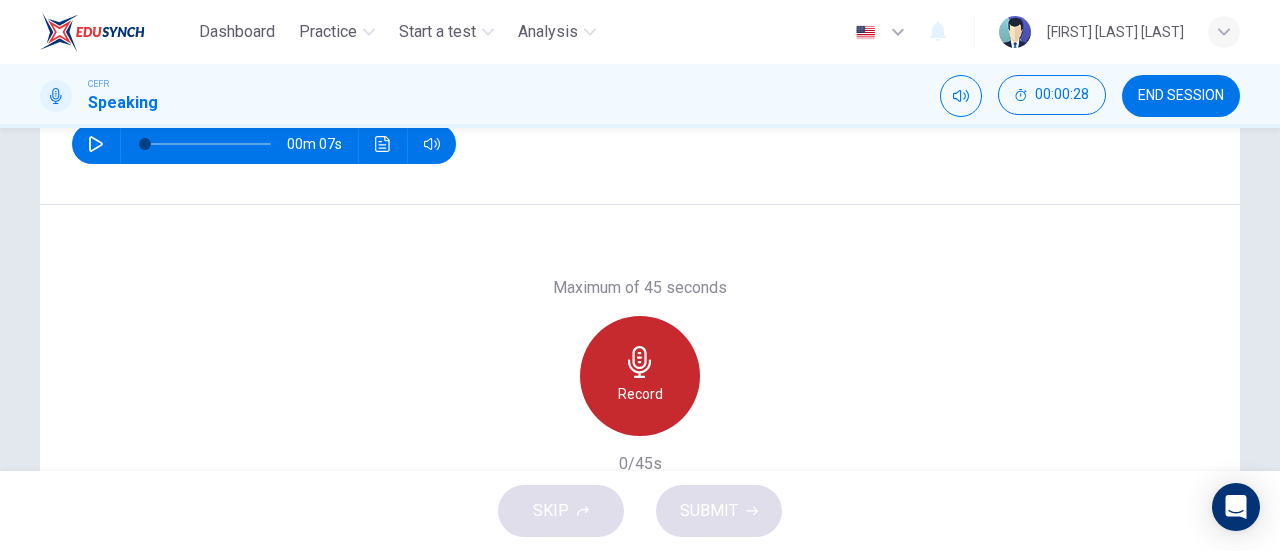 click on "Record" at bounding box center [640, 376] 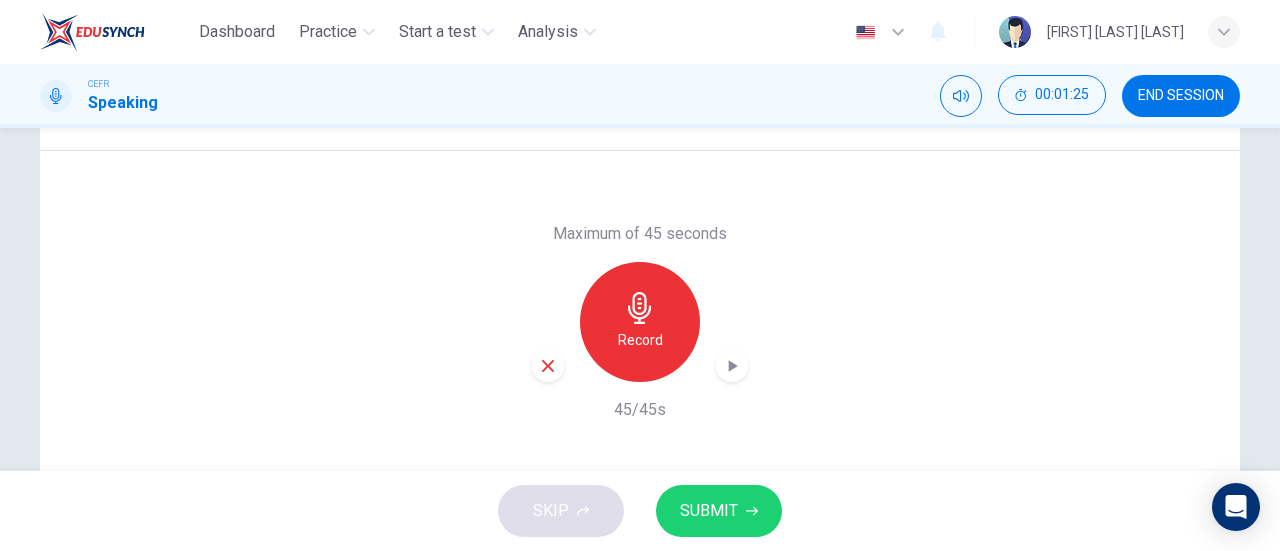 scroll, scrollTop: 416, scrollLeft: 0, axis: vertical 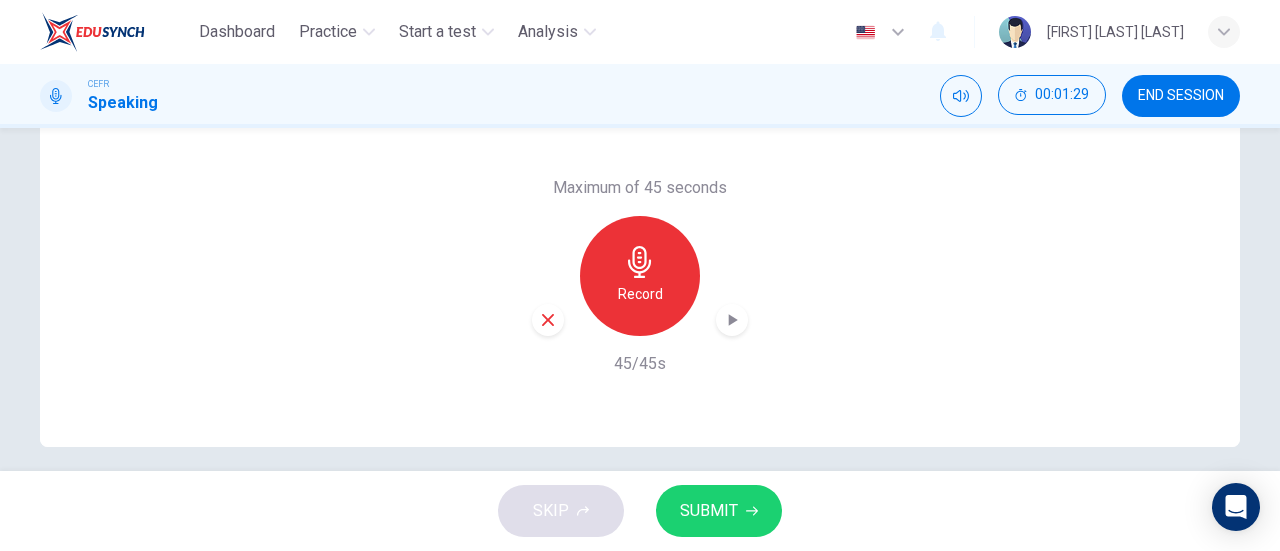 click on "Record" at bounding box center [640, 276] 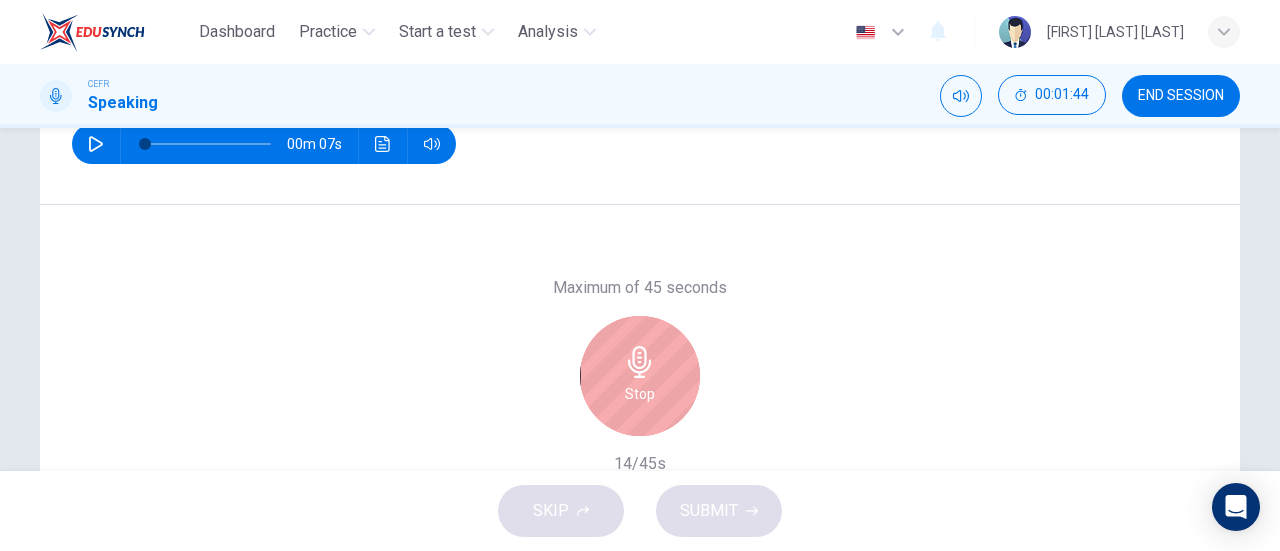 scroll, scrollTop: 416, scrollLeft: 0, axis: vertical 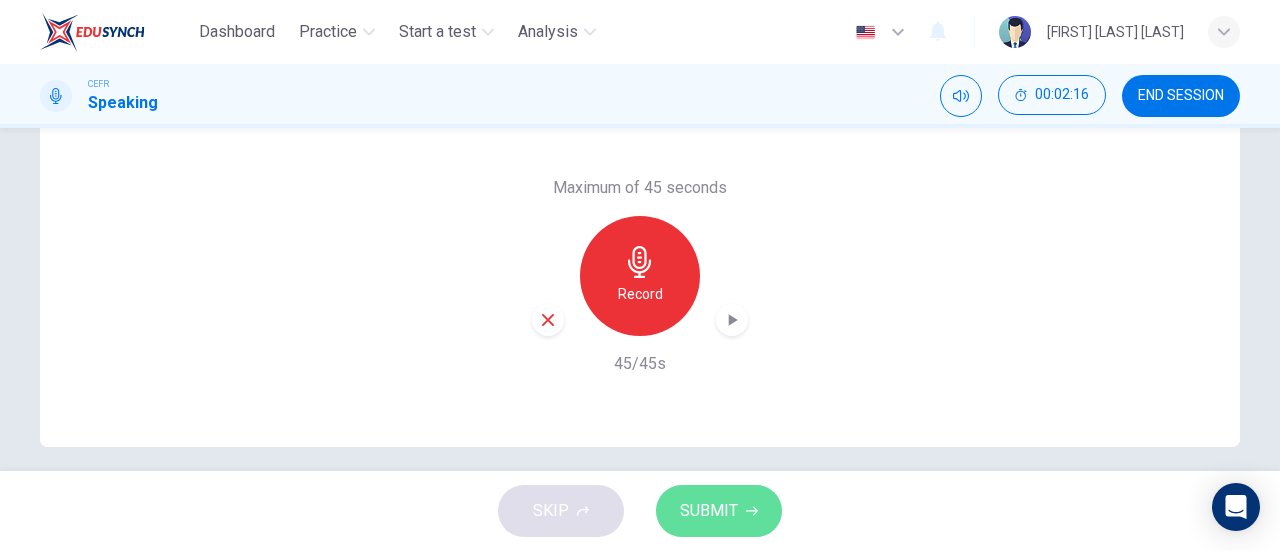click on "SUBMIT" at bounding box center (709, 511) 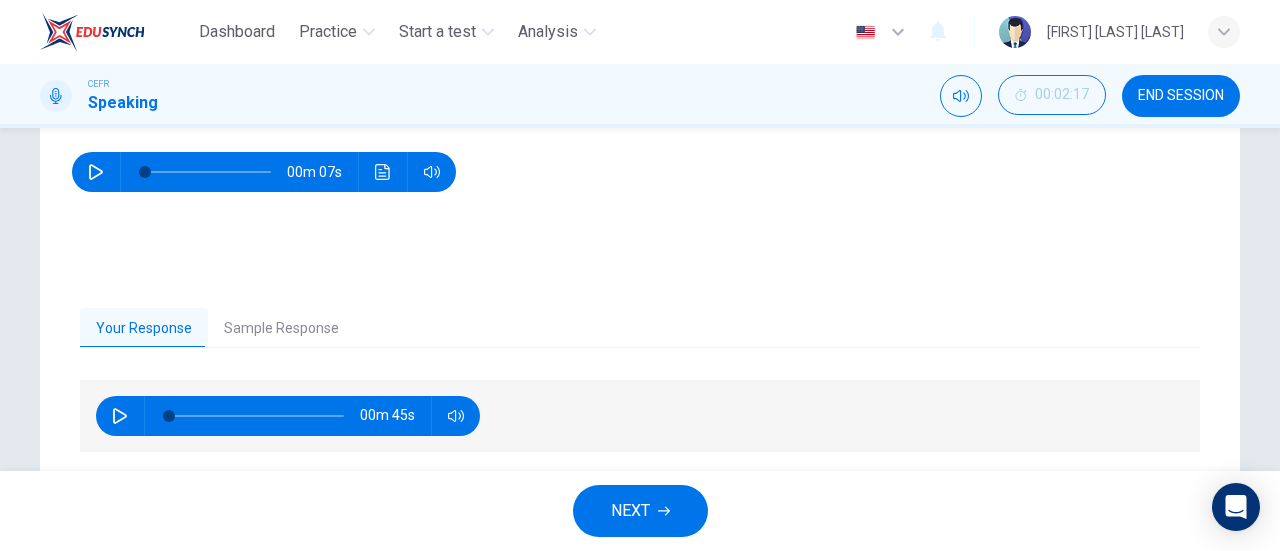 scroll, scrollTop: 432, scrollLeft: 0, axis: vertical 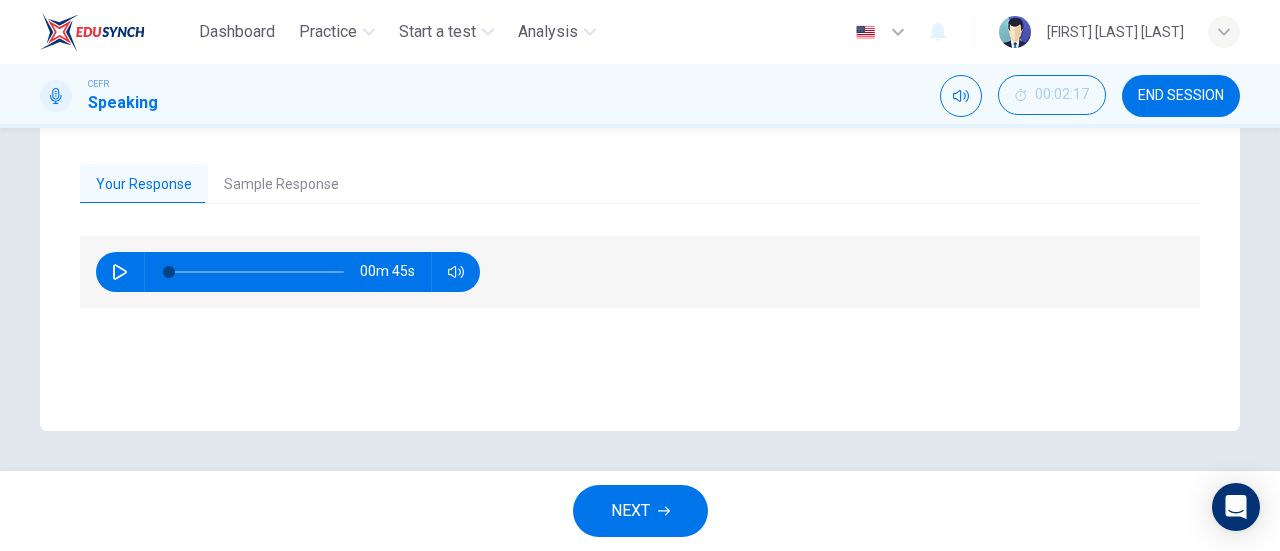 click at bounding box center (120, 272) 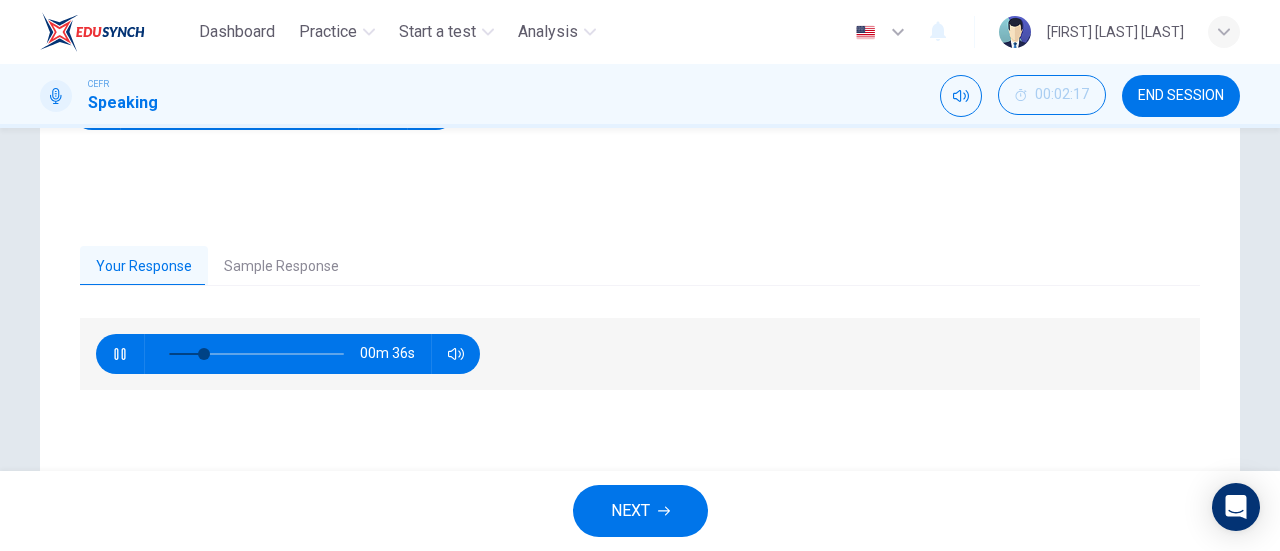 scroll, scrollTop: 232, scrollLeft: 0, axis: vertical 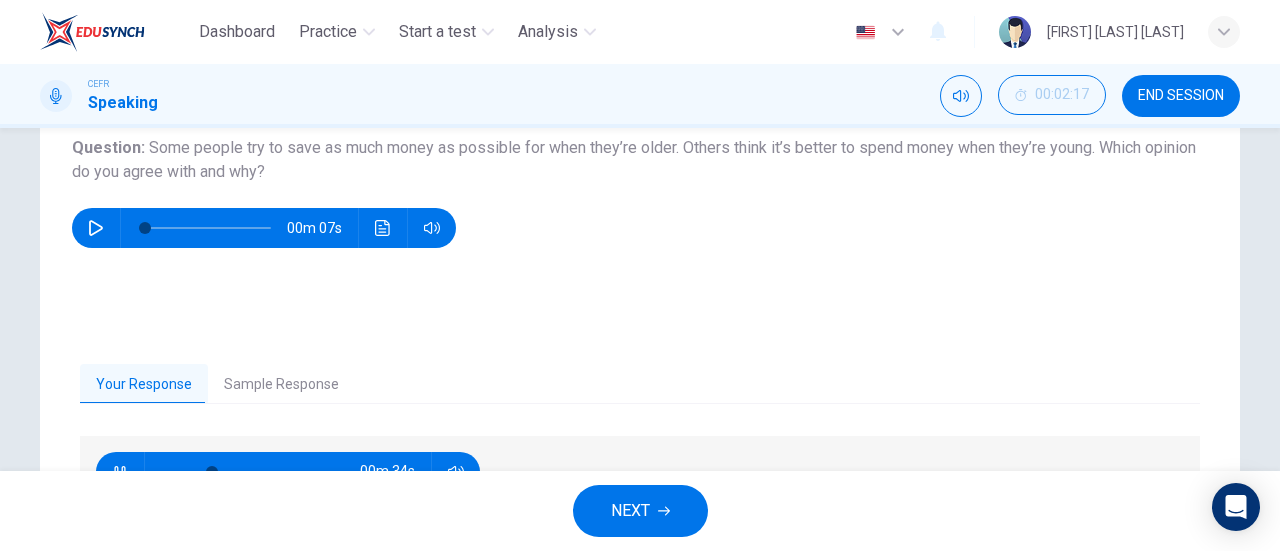 type 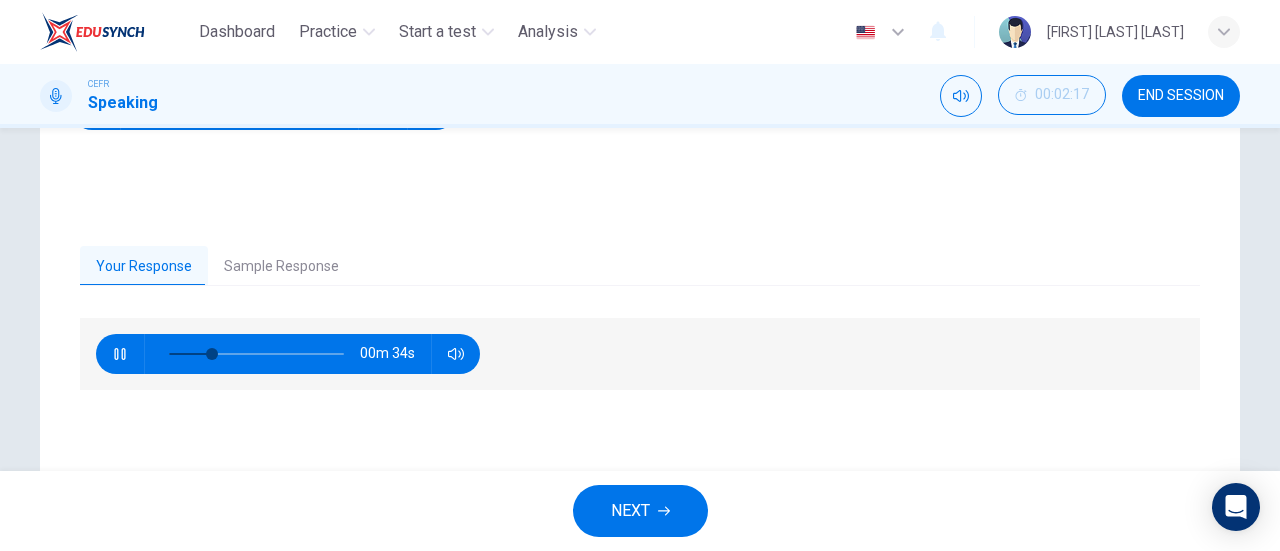scroll, scrollTop: 432, scrollLeft: 0, axis: vertical 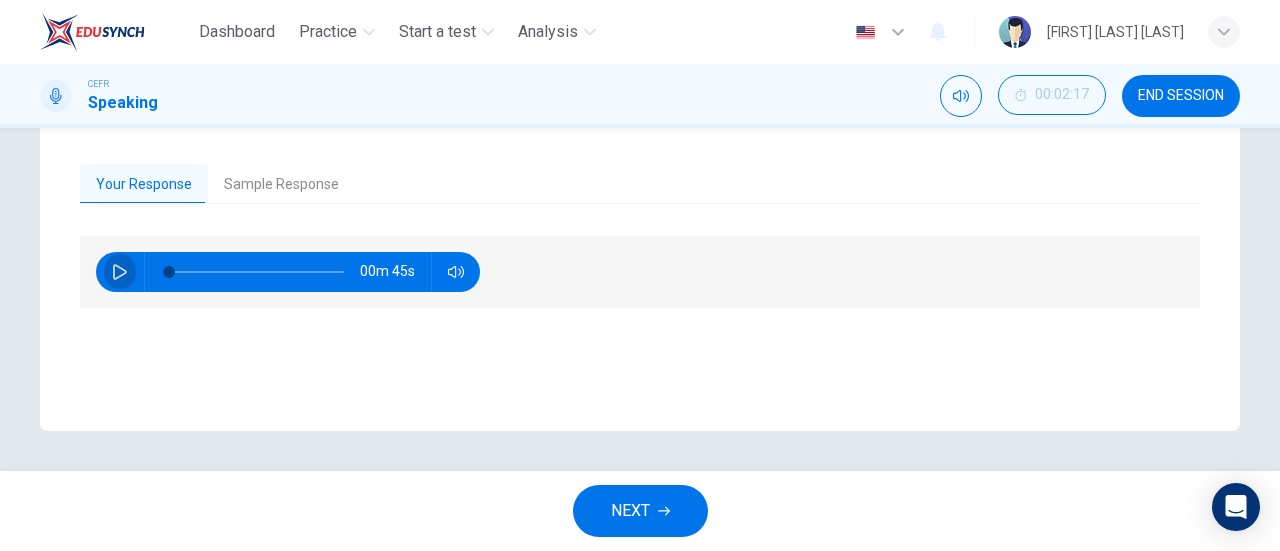 click on "Sample Response" at bounding box center [281, 185] 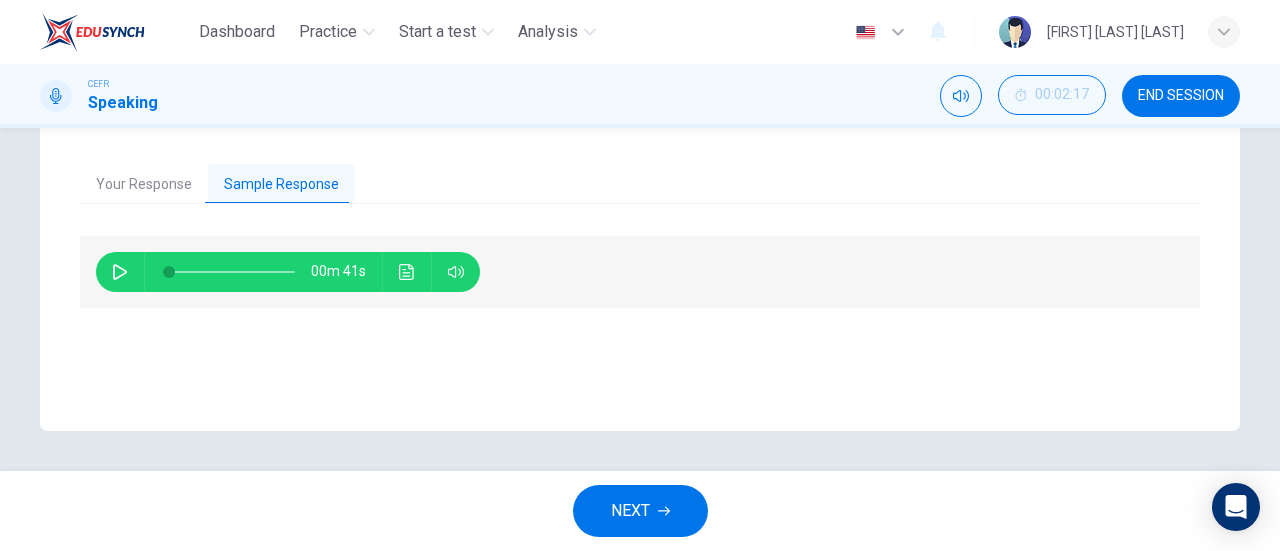 click at bounding box center (120, 272) 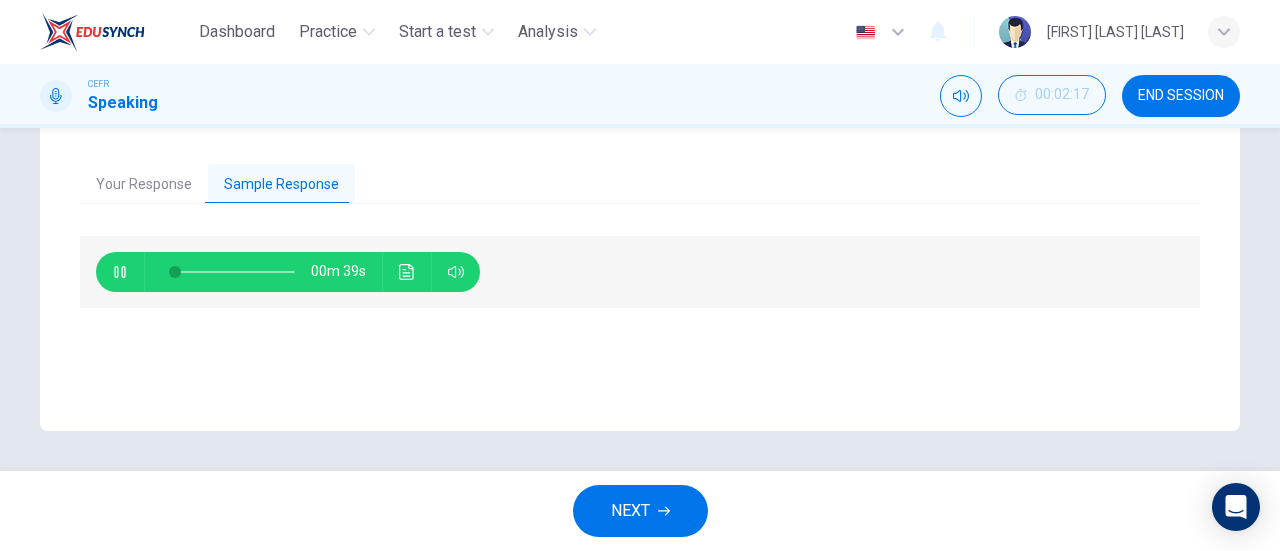 type 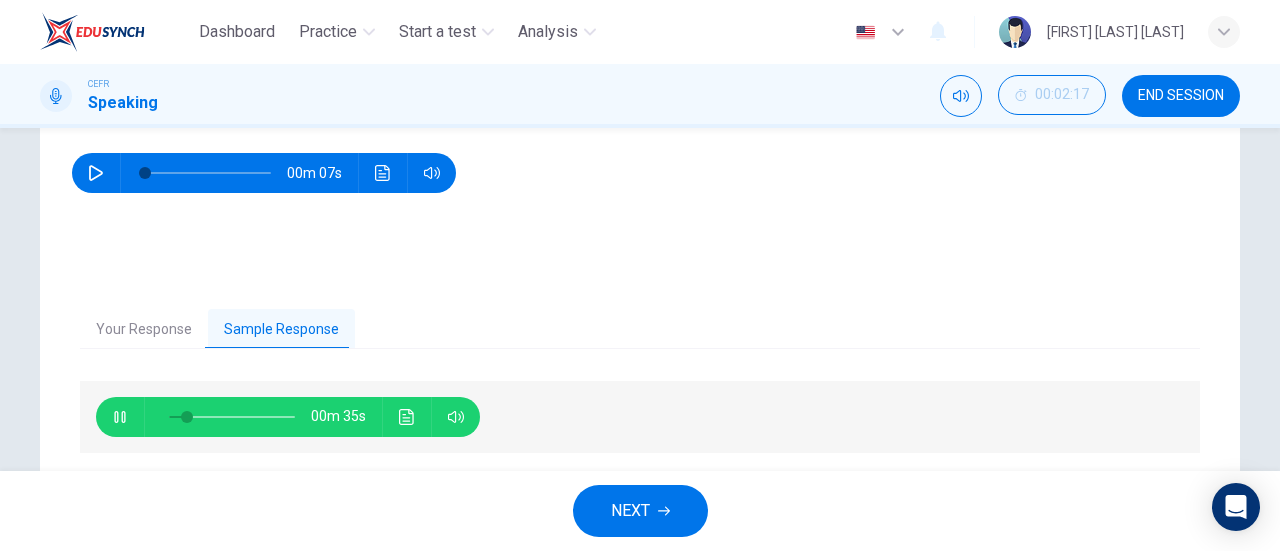 scroll, scrollTop: 332, scrollLeft: 0, axis: vertical 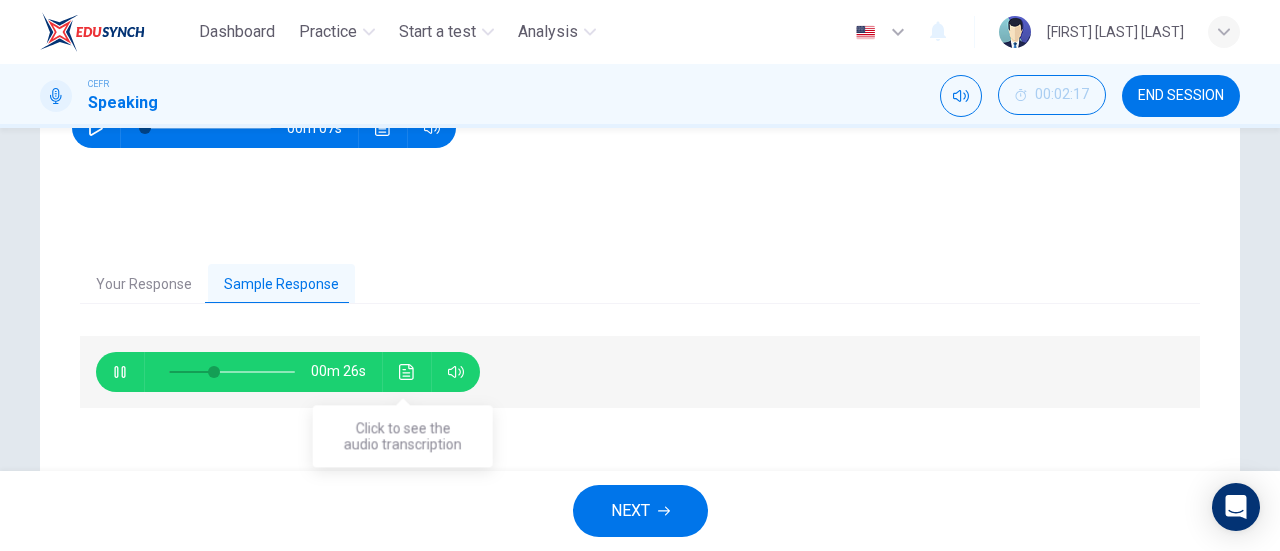 click at bounding box center (407, 372) 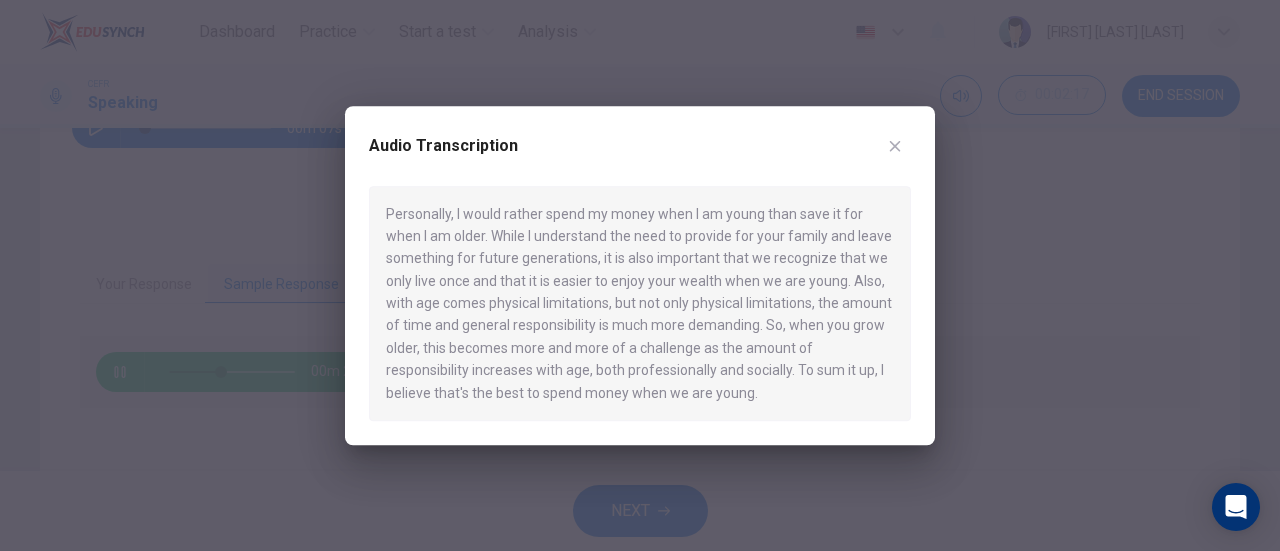 drag, startPoint x: 385, startPoint y: 222, endPoint x: 822, endPoint y: 411, distance: 476.11972 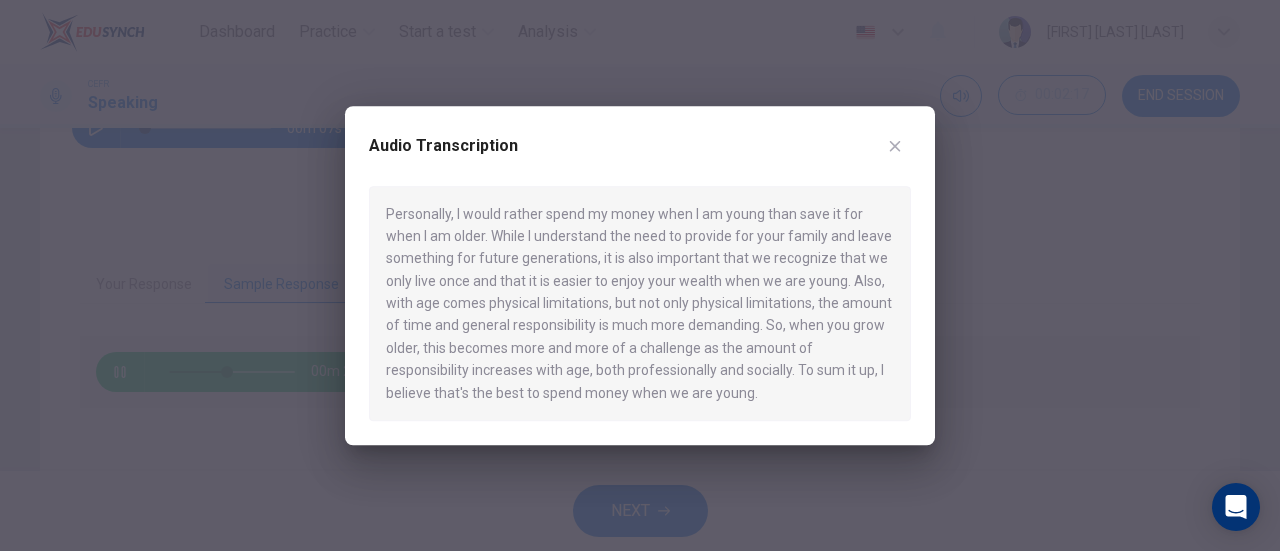 drag, startPoint x: 664, startPoint y: 391, endPoint x: 398, endPoint y: 191, distance: 332.80023 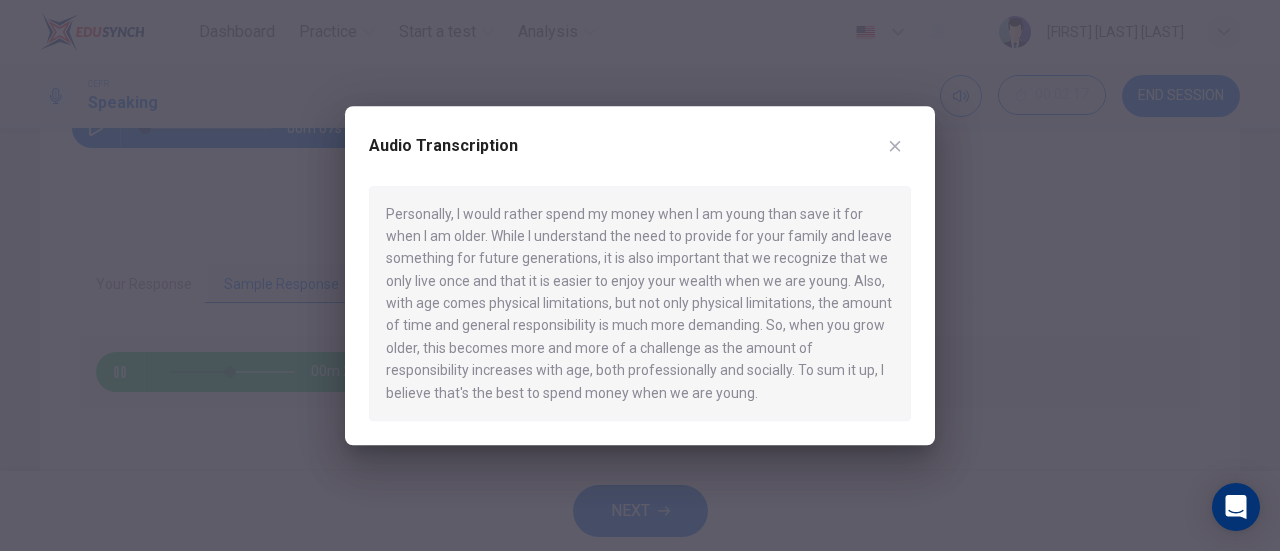 click on "Personally, I would rather spend my money when I am young than save it for when I am older. While I understand the need to provide for your family and leave something for future generations, it is also important that we recognize that we only live once and that it is easier to enjoy your wealth when we are young. Also, with age comes physical limitations, but not only physical limitations, the amount of time and general responsibility is much more demanding. So, when you grow older, this becomes more and more of a challenge as the amount of responsibility increases with age, both professionally and socially. To sum it up, I believe that's the best to spend money when we are young." at bounding box center [640, 304] 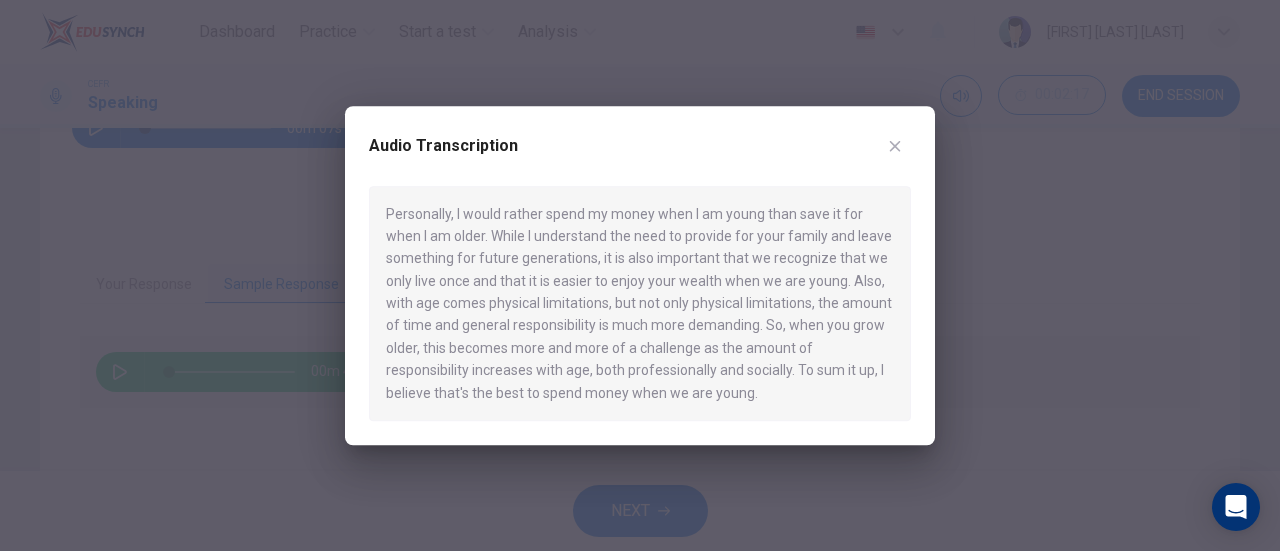 click at bounding box center (895, 146) 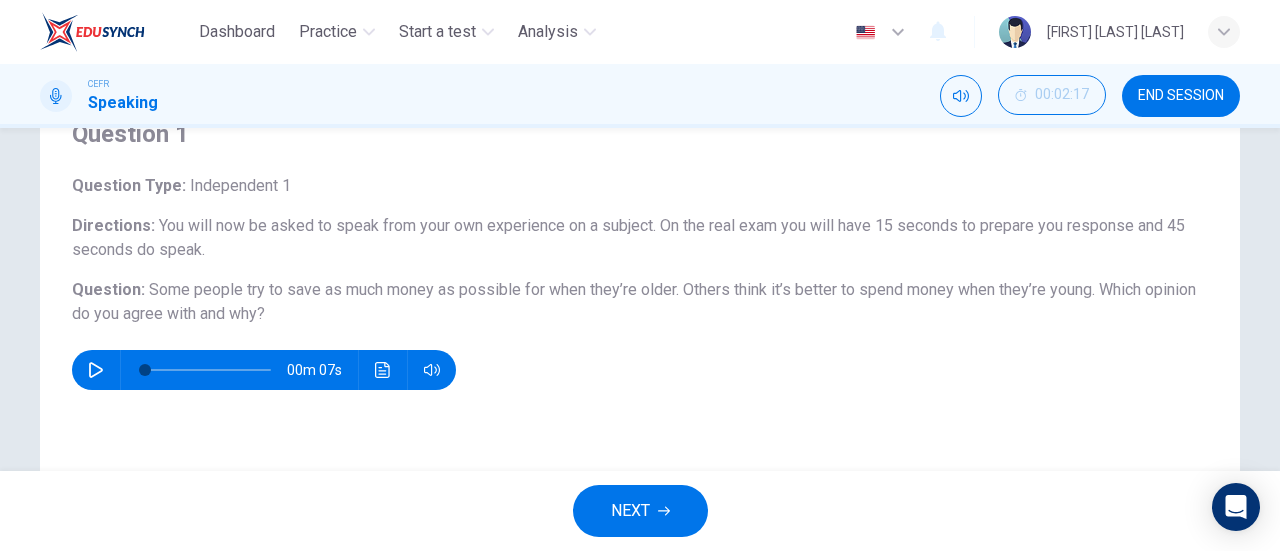 scroll, scrollTop: 0, scrollLeft: 0, axis: both 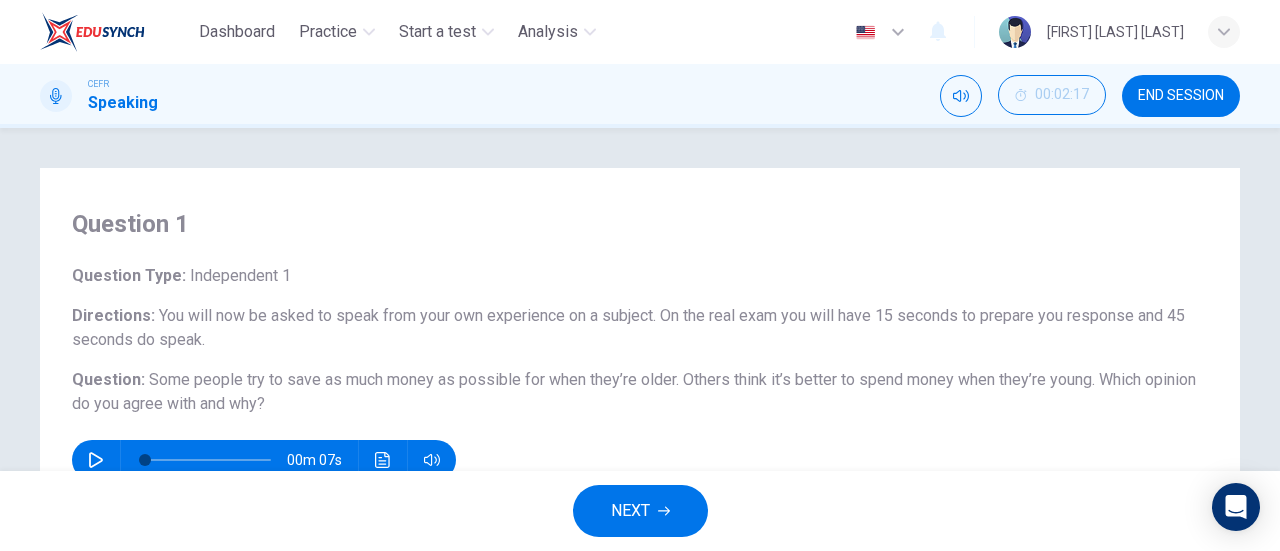 drag, startPoint x: 52, startPoint y: 274, endPoint x: 374, endPoint y: 374, distance: 337.1706 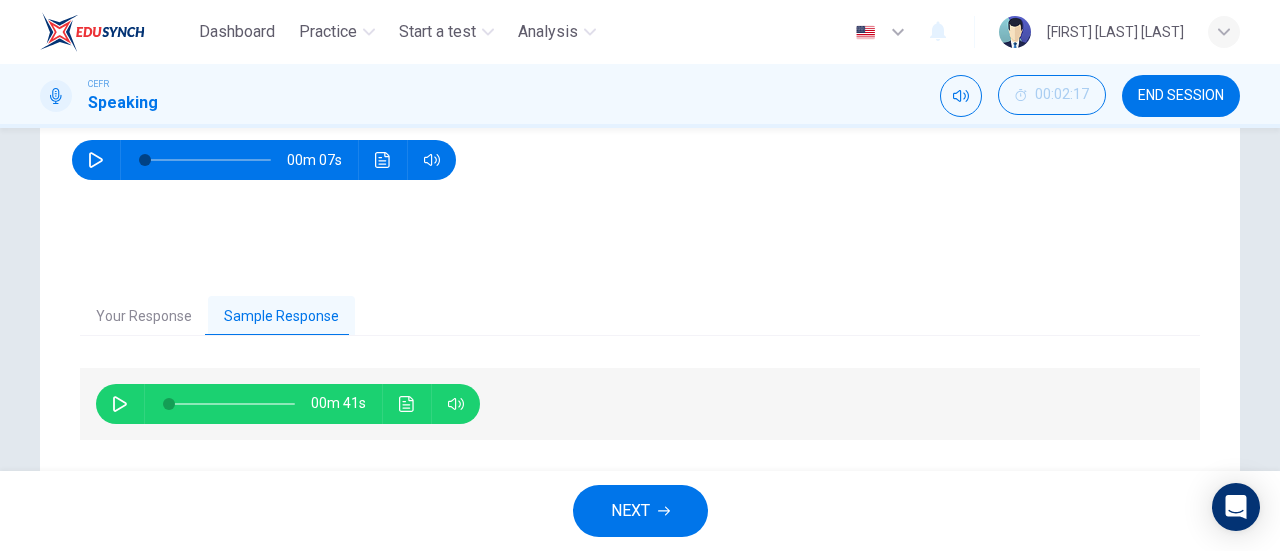 click on "NEXT" at bounding box center (640, 511) 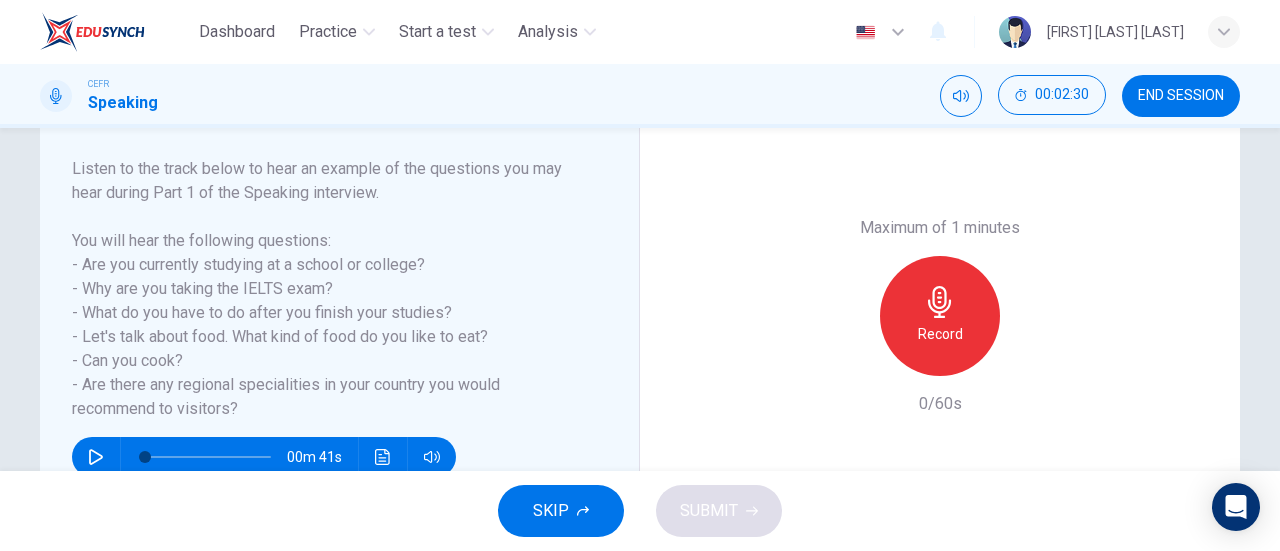 scroll, scrollTop: 400, scrollLeft: 0, axis: vertical 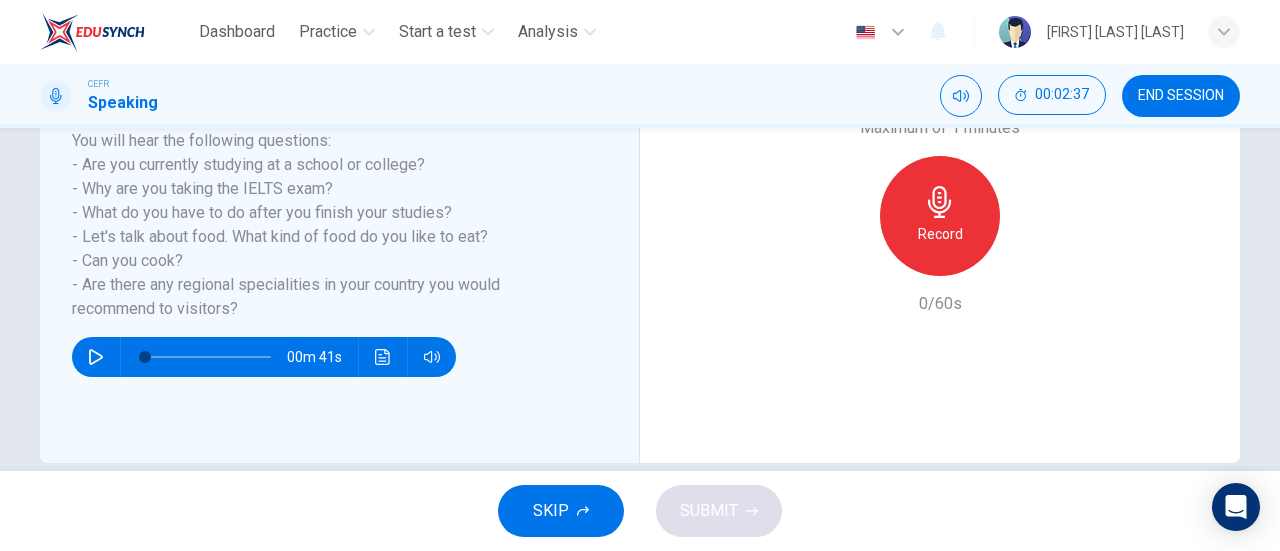 click at bounding box center (96, 357) 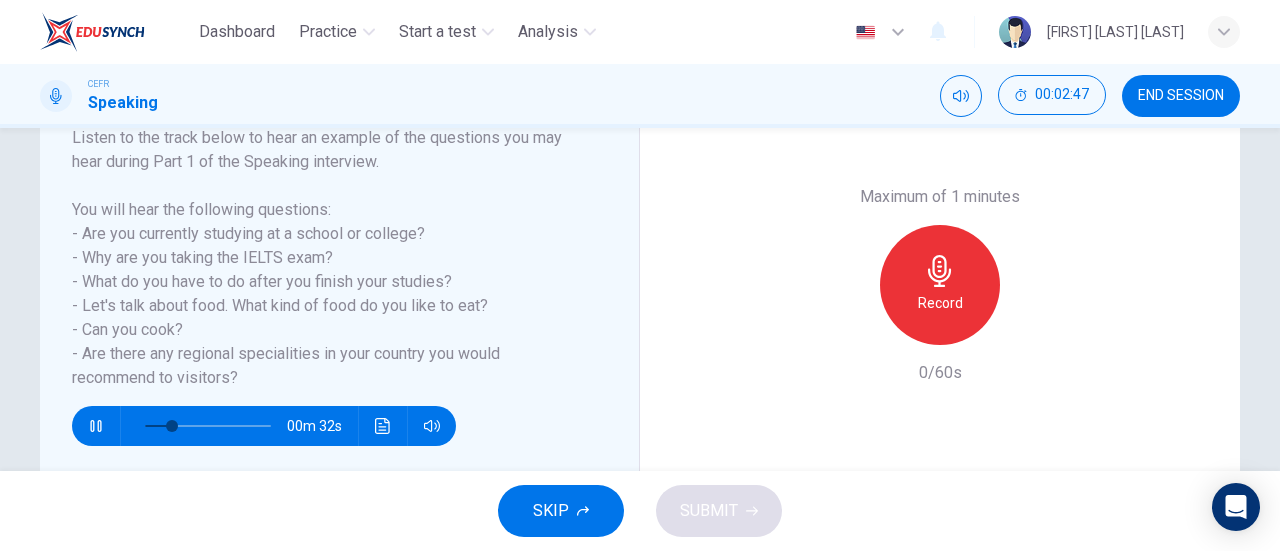 scroll, scrollTop: 300, scrollLeft: 0, axis: vertical 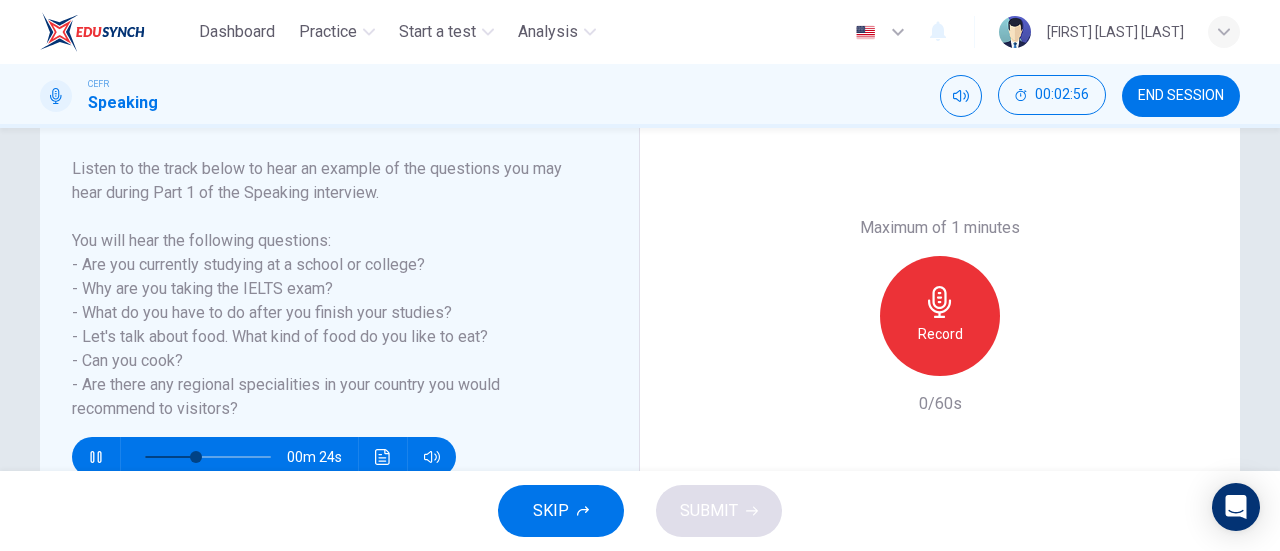 click at bounding box center (204, 457) 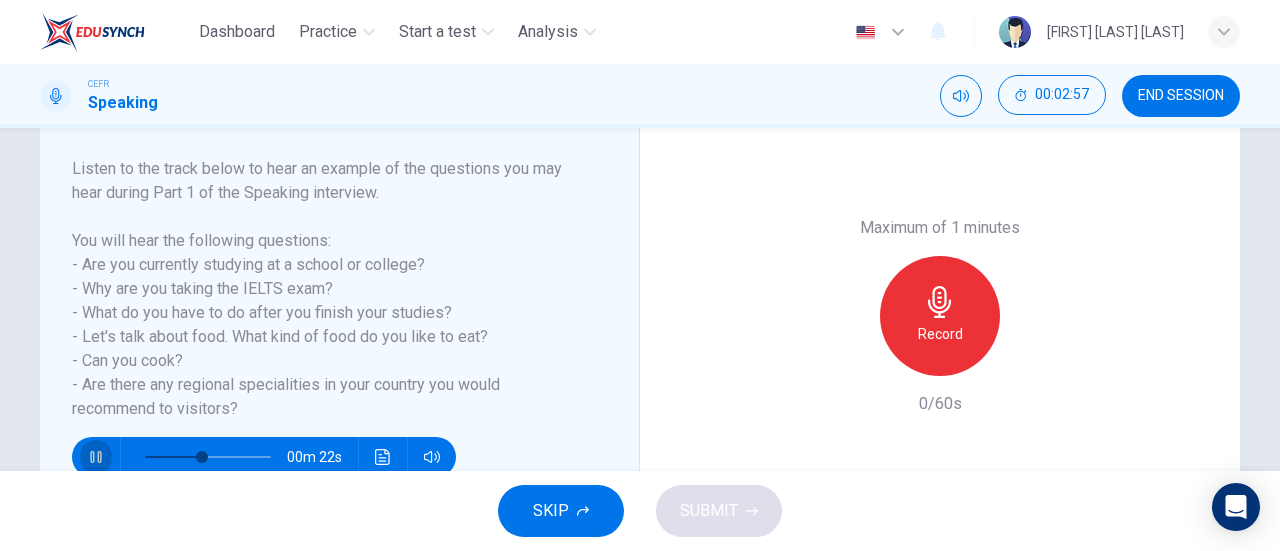 click at bounding box center (96, 457) 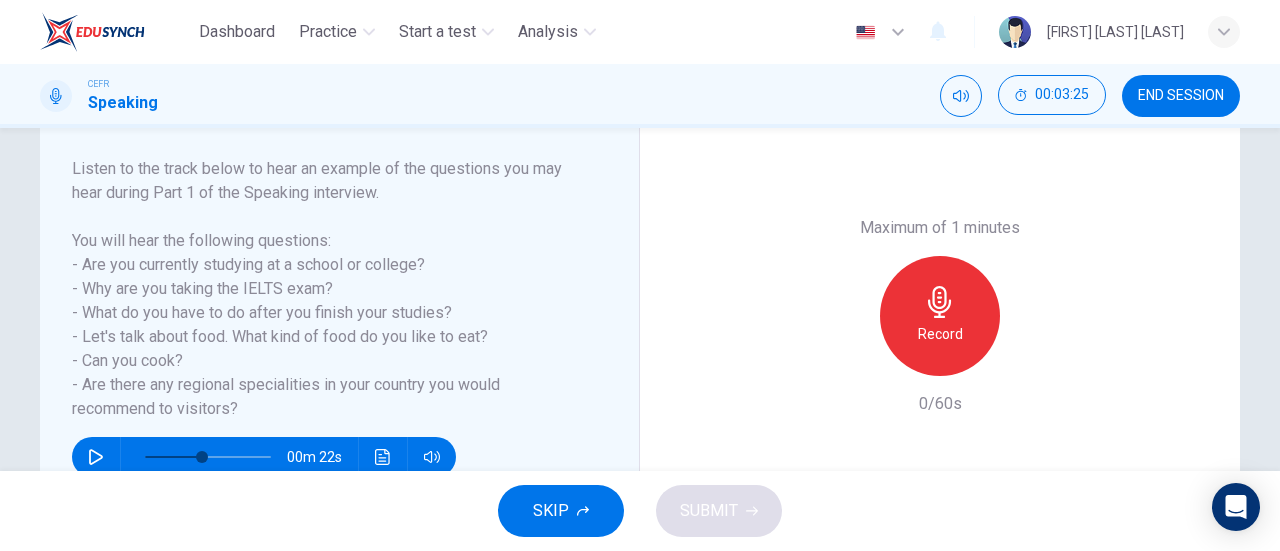 drag, startPoint x: 144, startPoint y: 304, endPoint x: 156, endPoint y: 308, distance: 12.649111 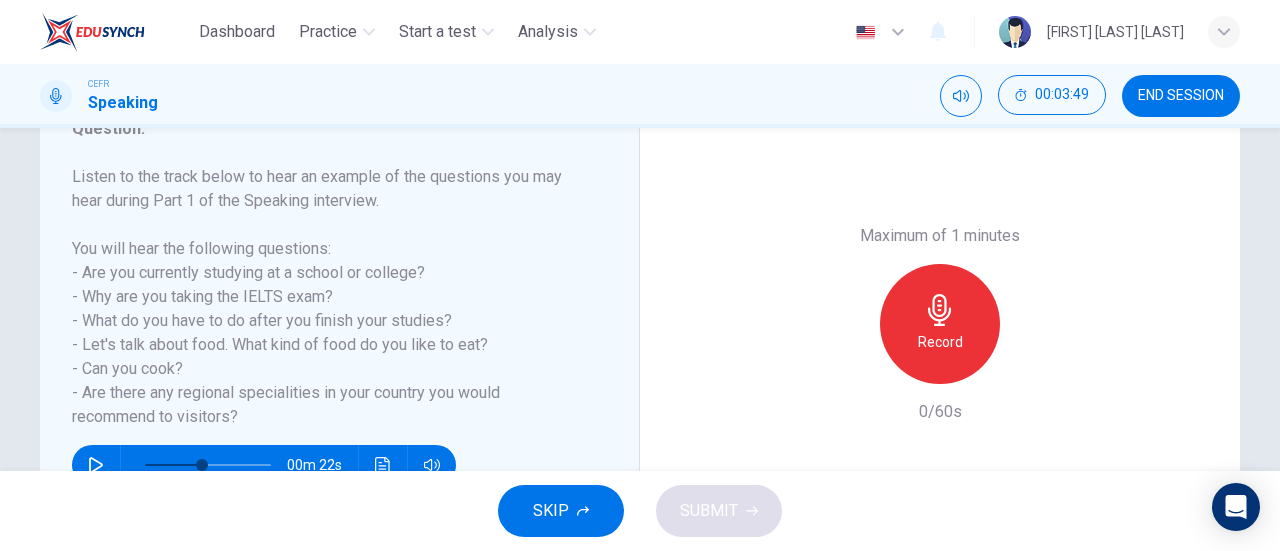 scroll, scrollTop: 232, scrollLeft: 0, axis: vertical 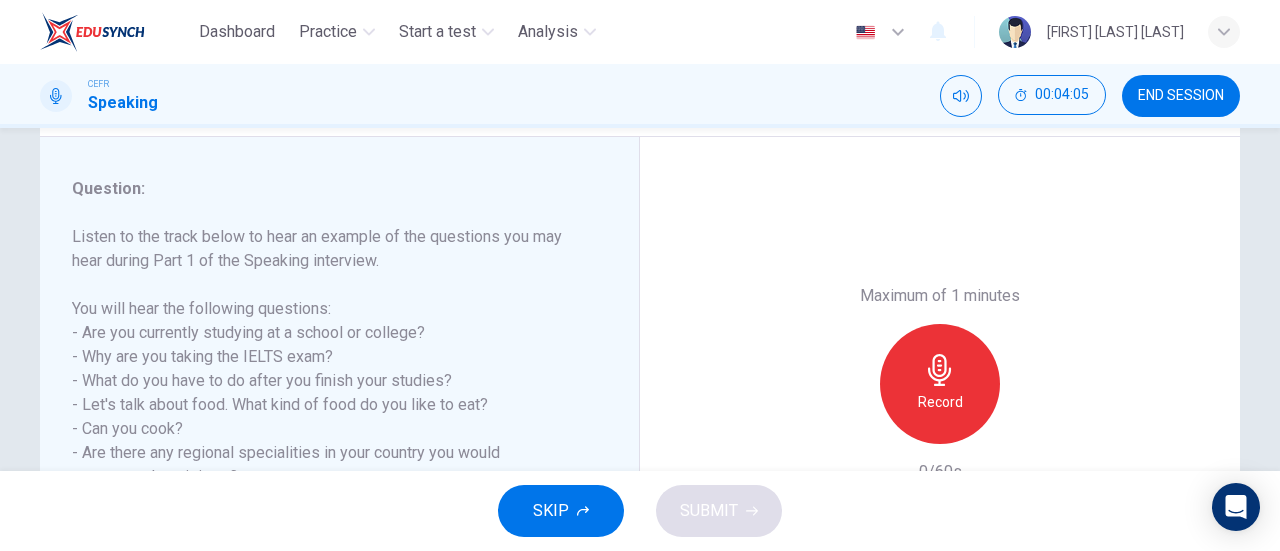 click at bounding box center [940, 370] 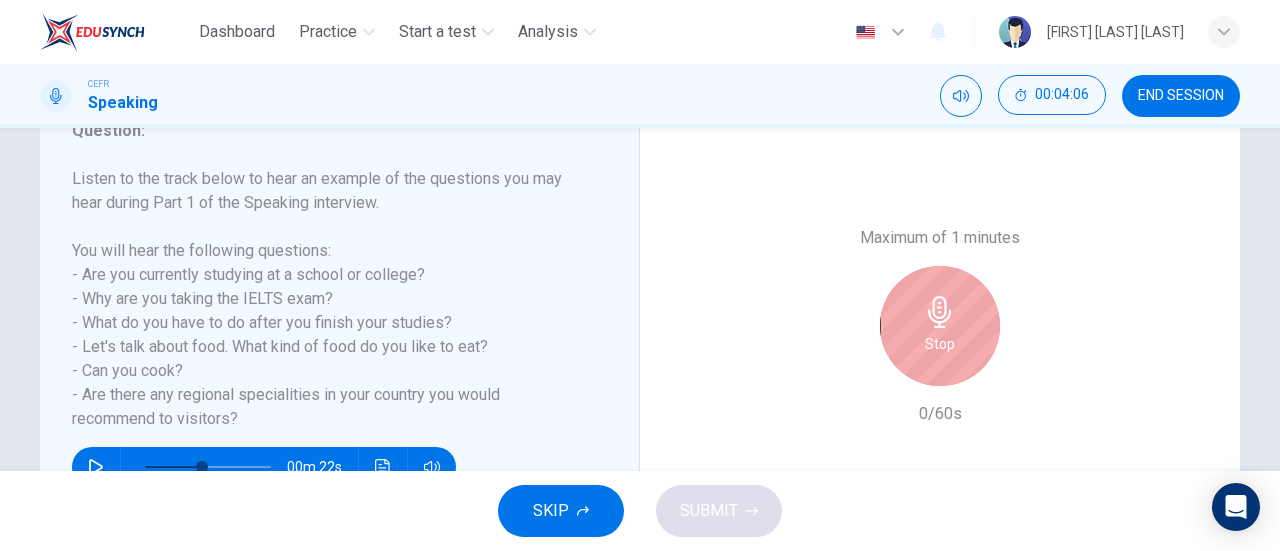 scroll, scrollTop: 332, scrollLeft: 0, axis: vertical 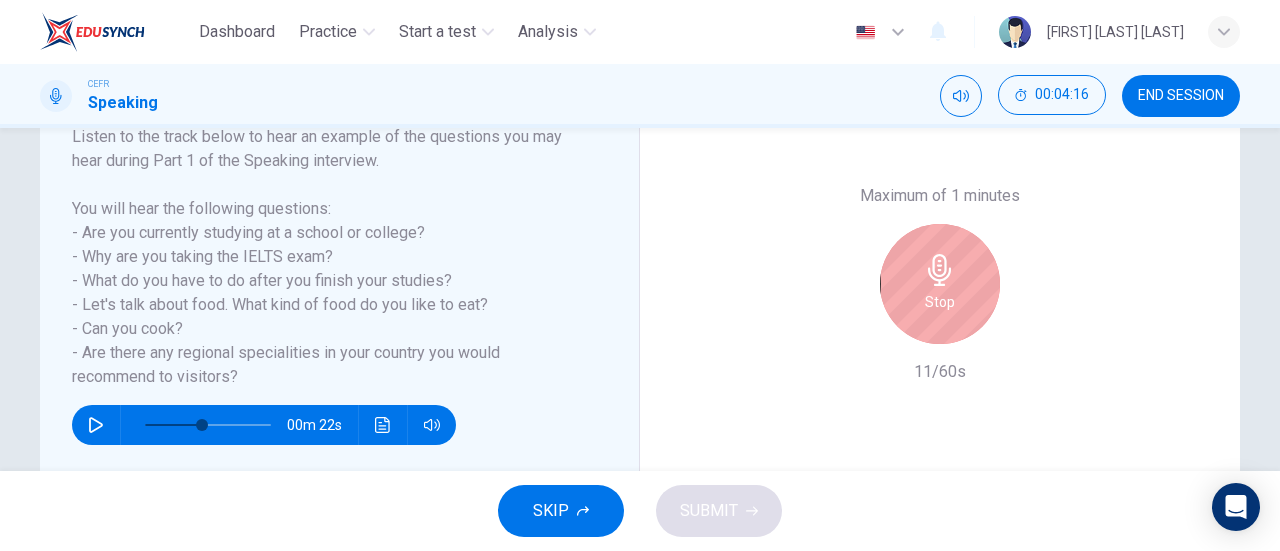 click on "Stop" at bounding box center (940, 284) 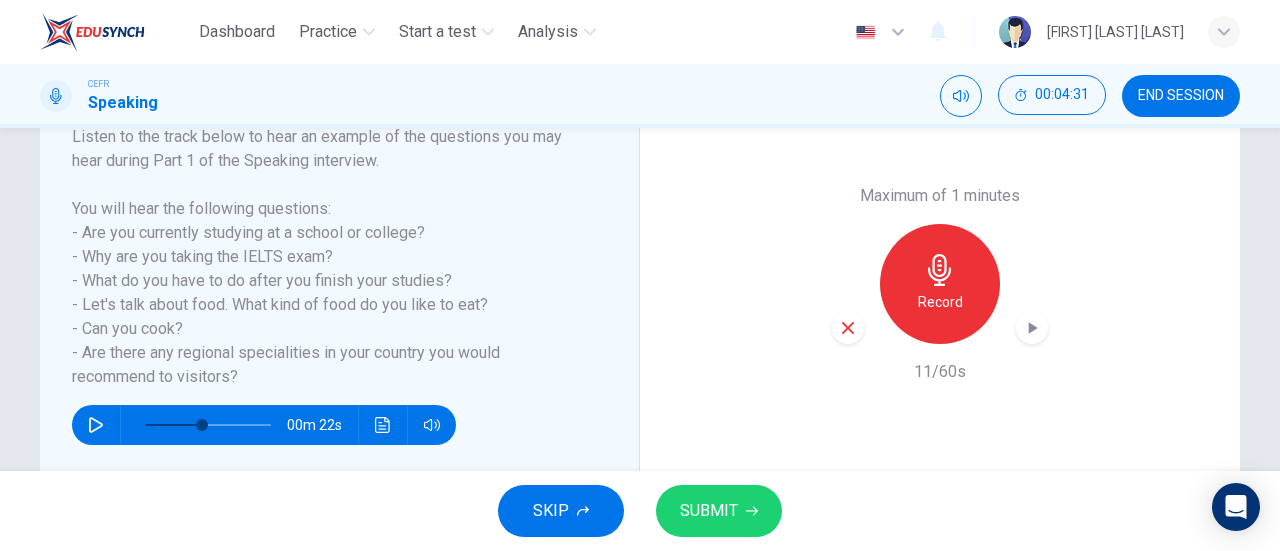 click at bounding box center (848, 328) 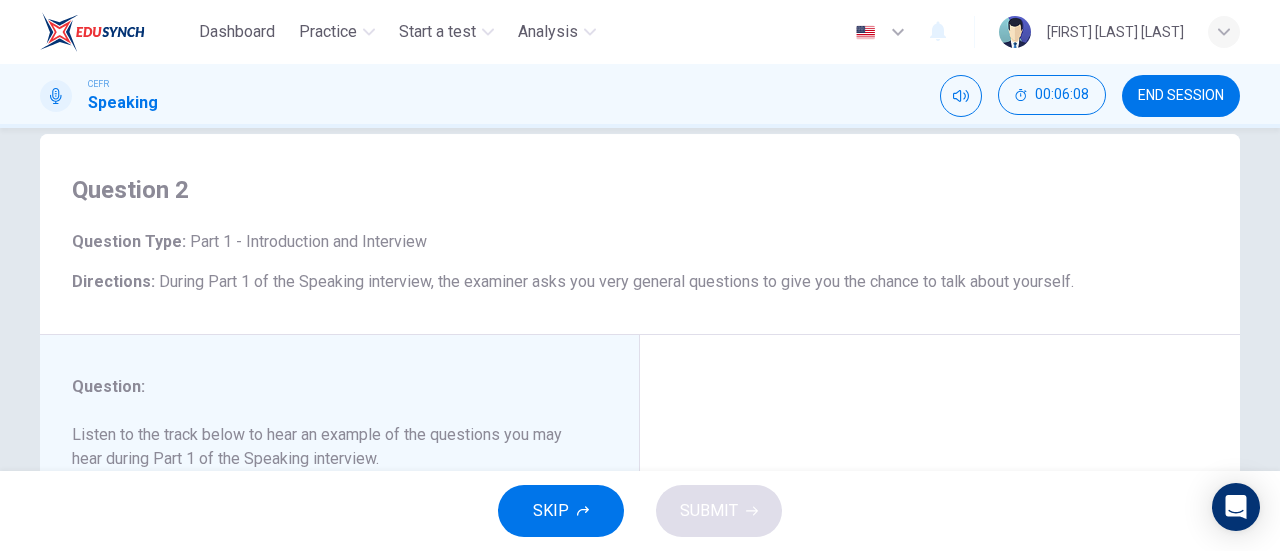 scroll, scrollTop: 32, scrollLeft: 0, axis: vertical 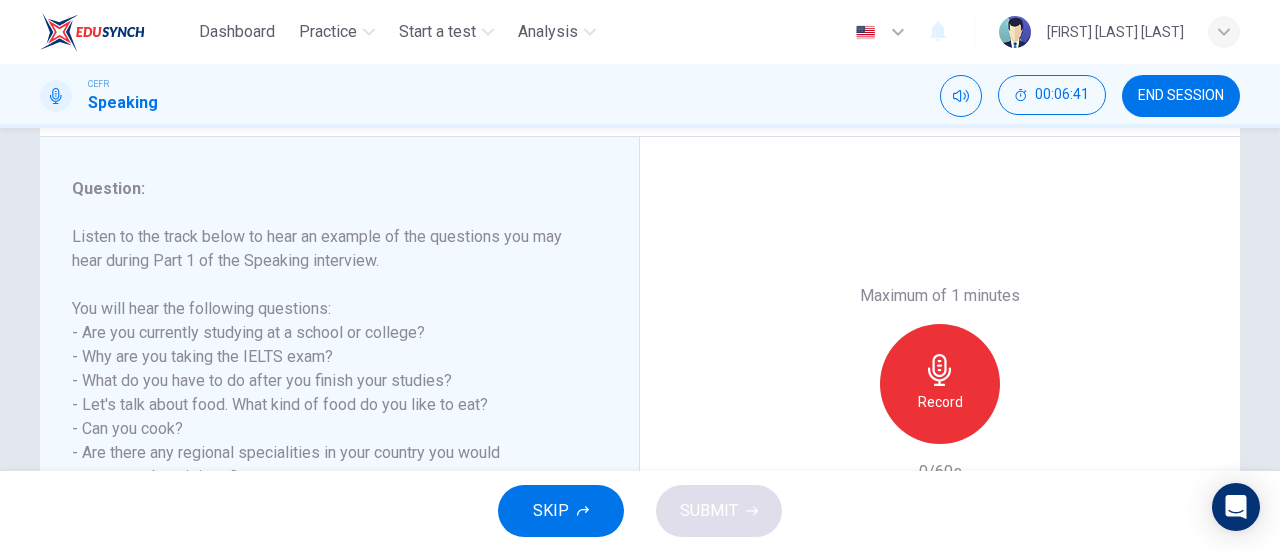 click on "END SESSION" at bounding box center (1181, 96) 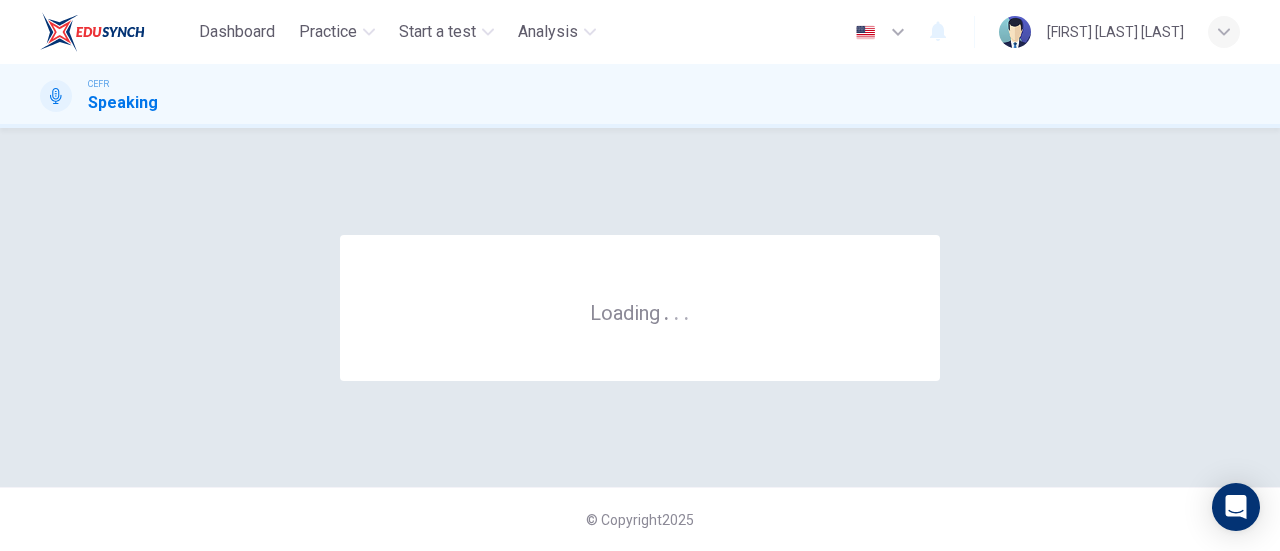 scroll, scrollTop: 0, scrollLeft: 0, axis: both 